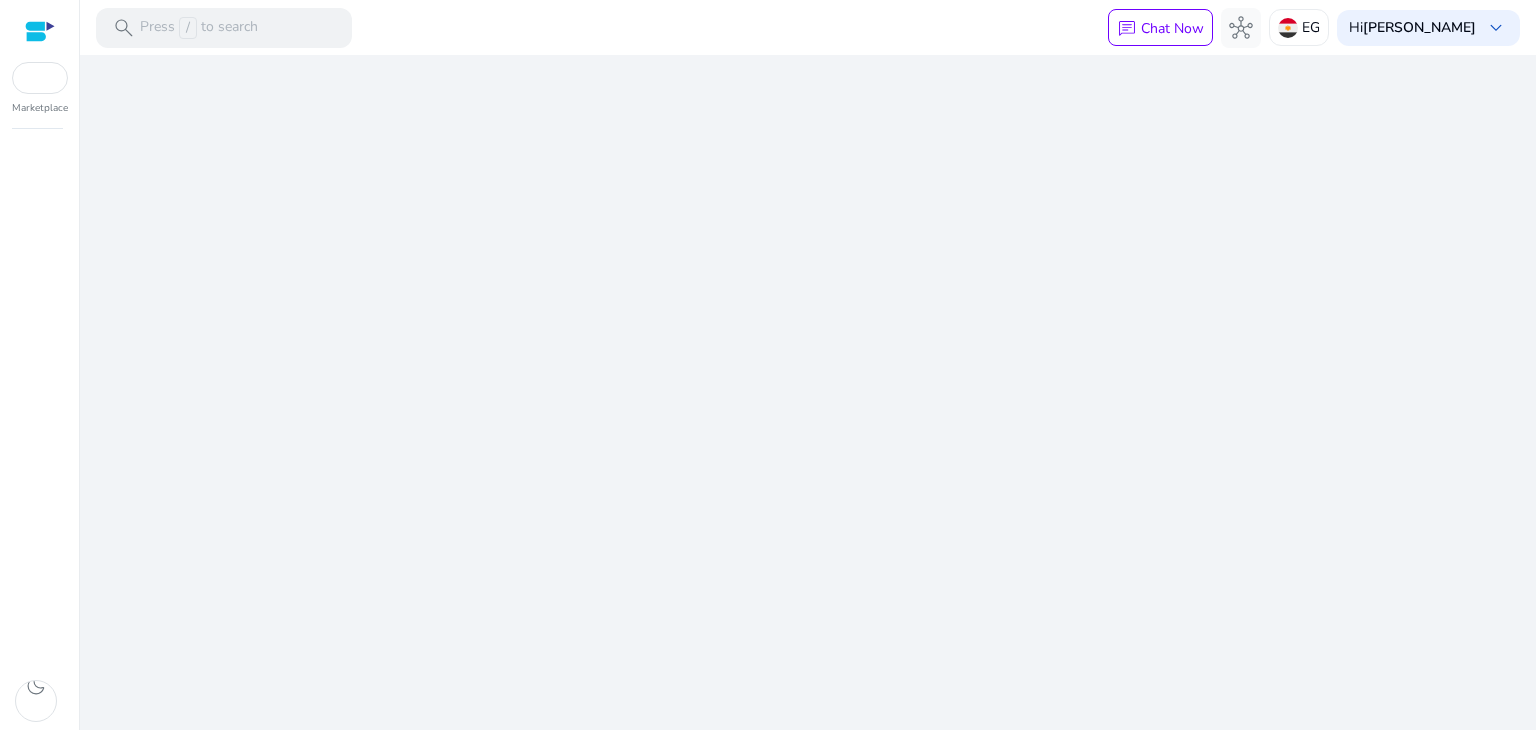 scroll, scrollTop: 0, scrollLeft: 0, axis: both 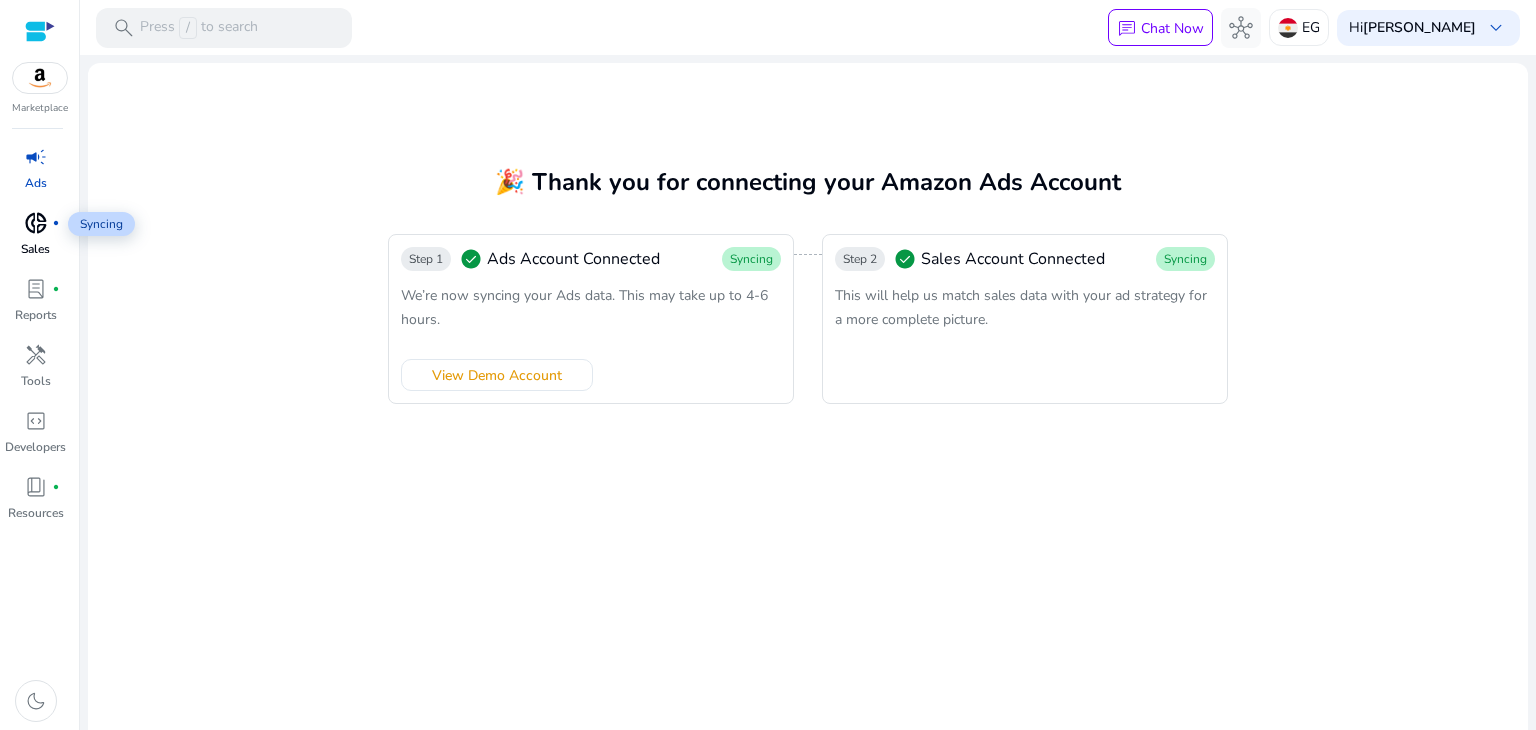 click on "donut_small" at bounding box center [36, 223] 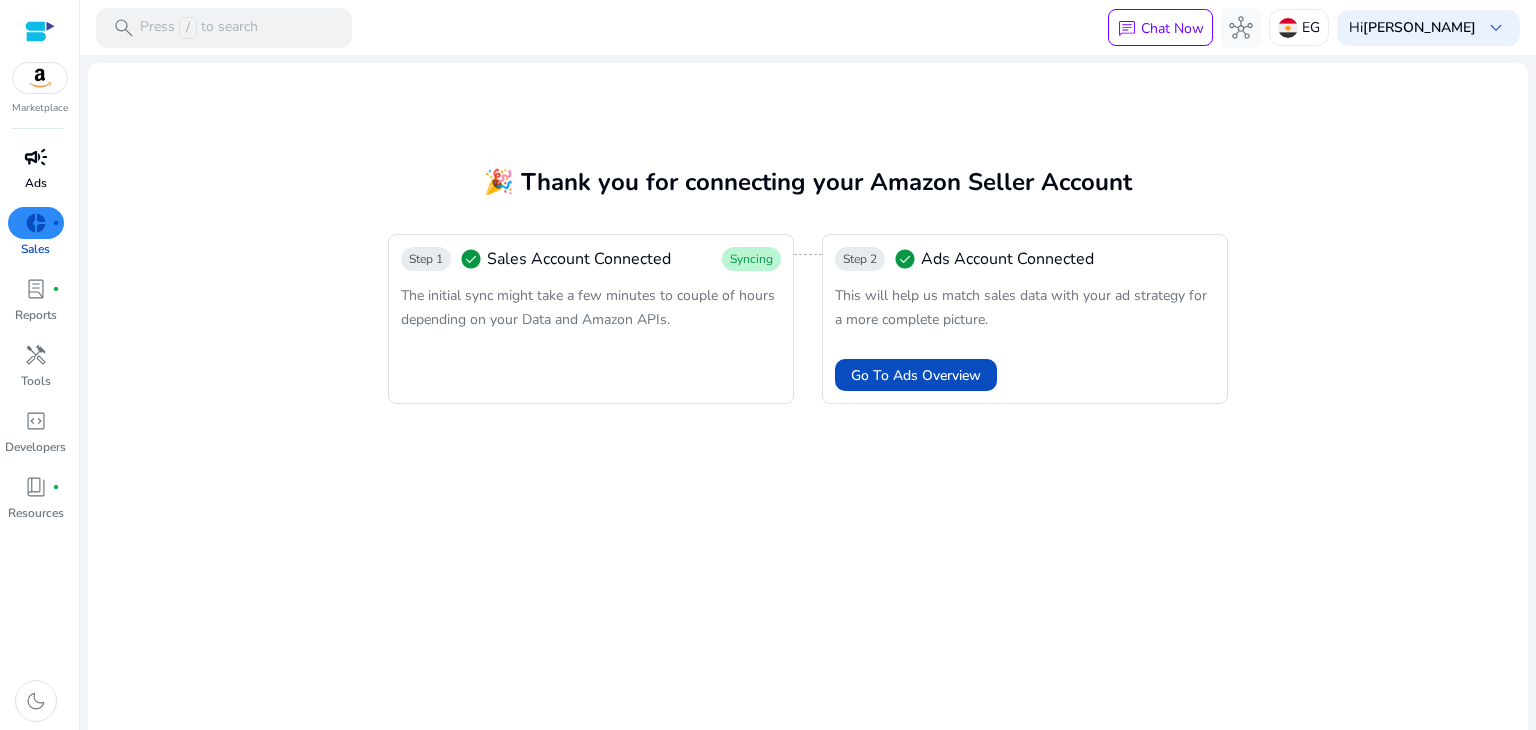 click on "campaign" at bounding box center [36, 157] 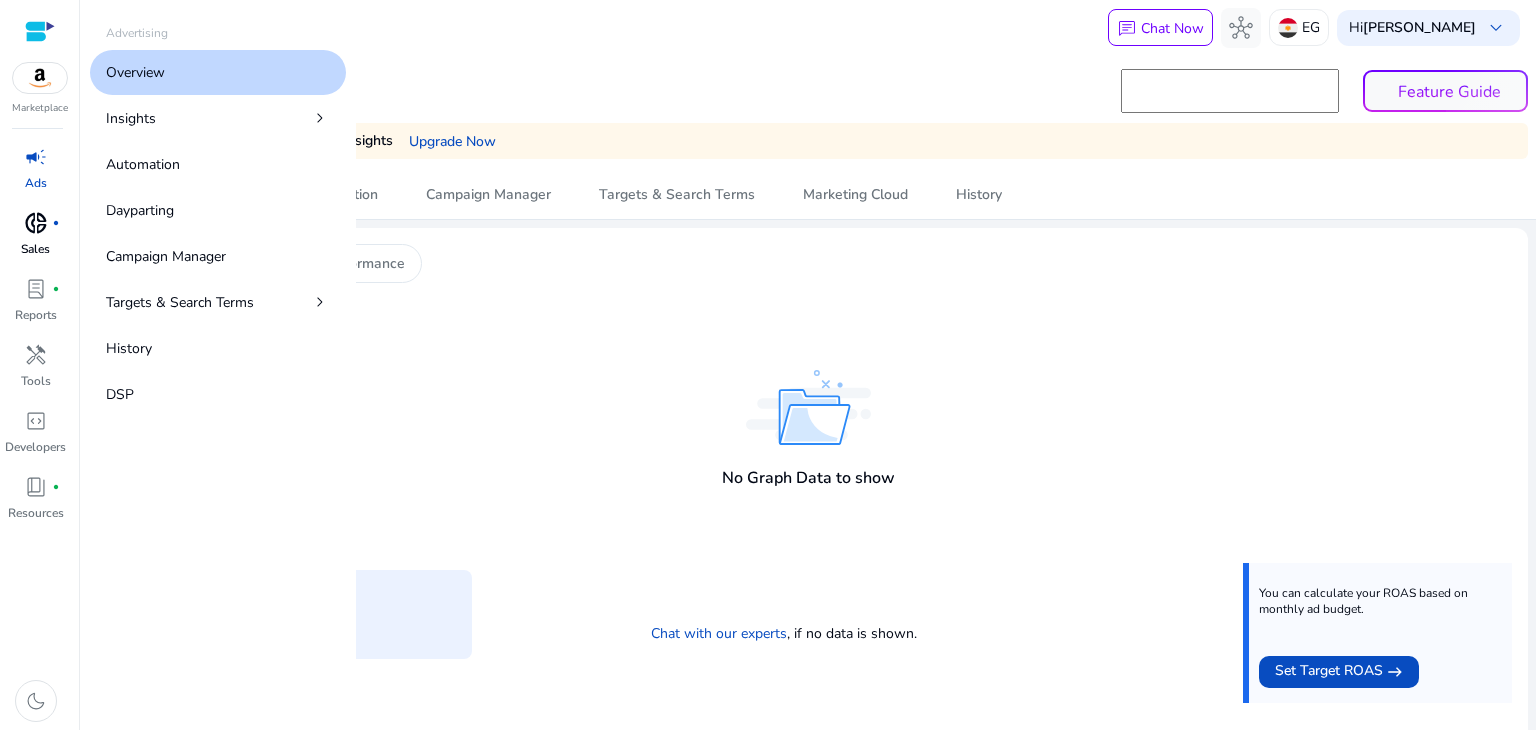 click on "donut_small" at bounding box center (36, 223) 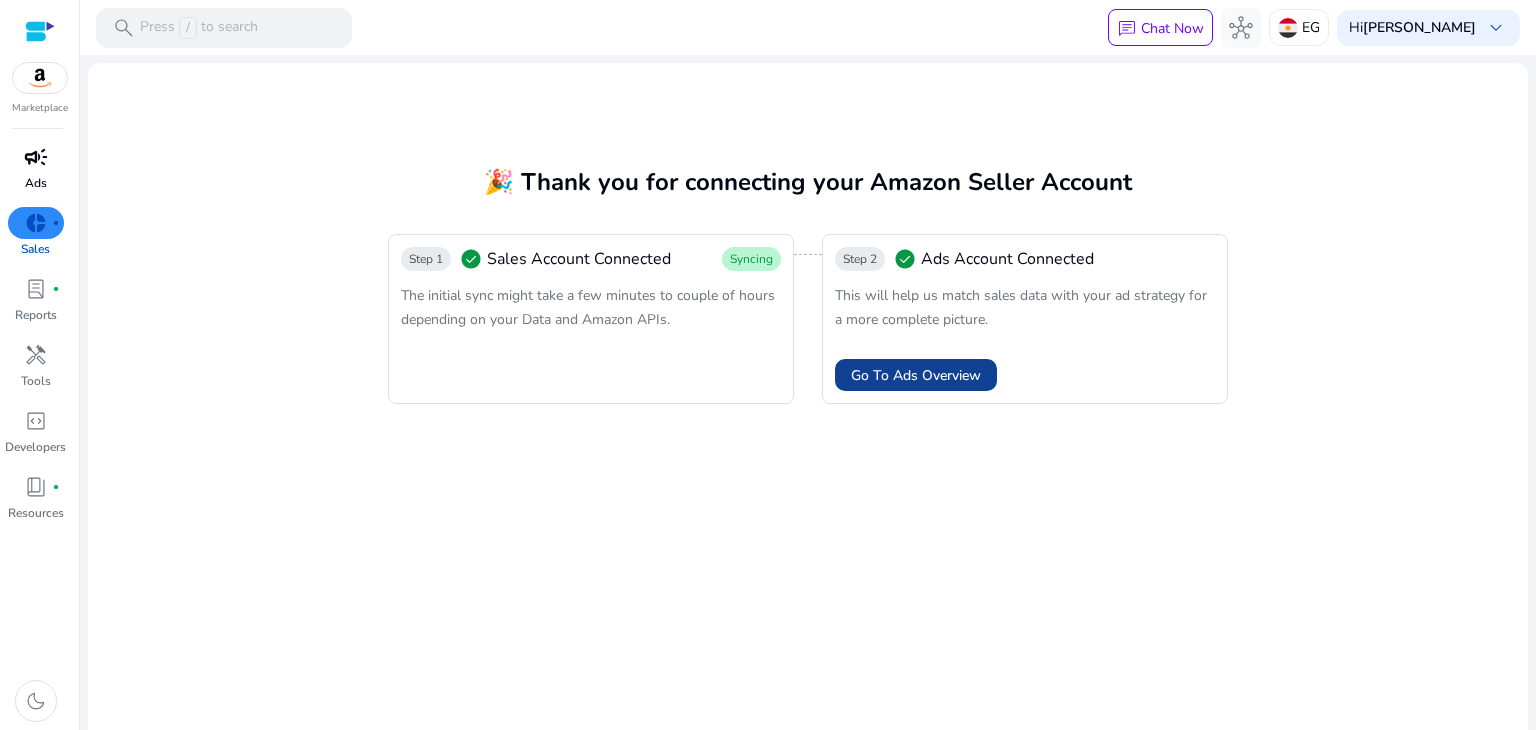 click on "Go To Ads Overview" 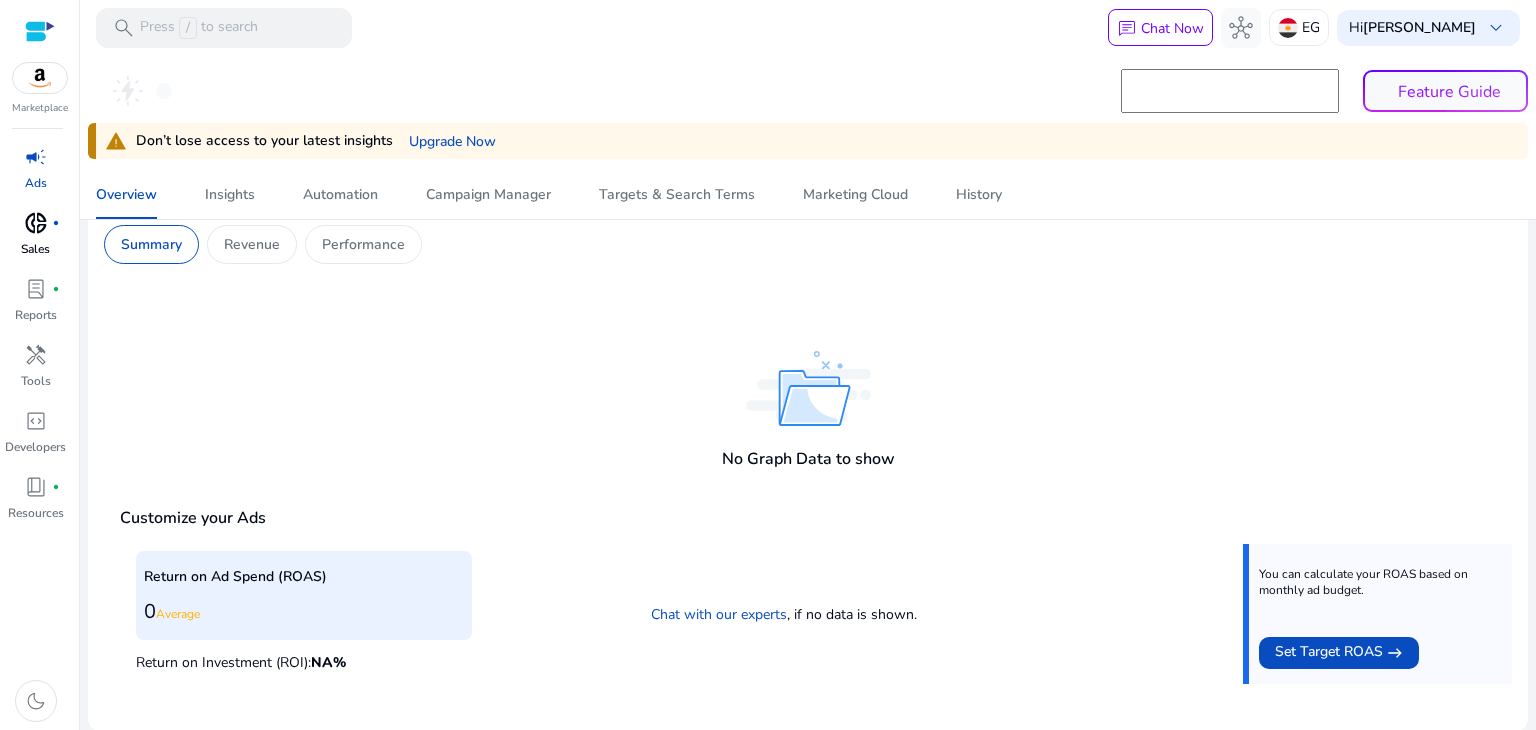 scroll, scrollTop: 20, scrollLeft: 0, axis: vertical 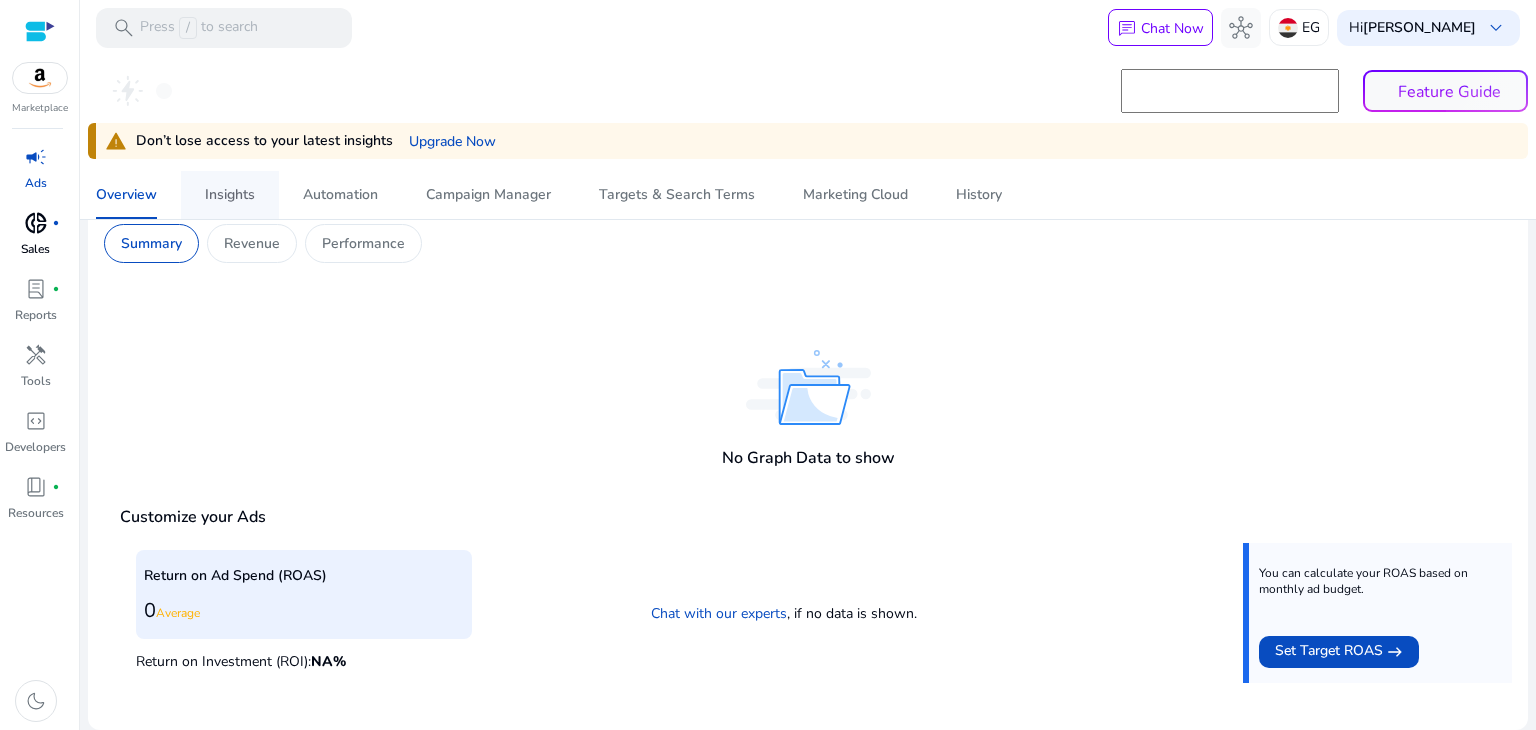 click on "Insights" at bounding box center (230, 195) 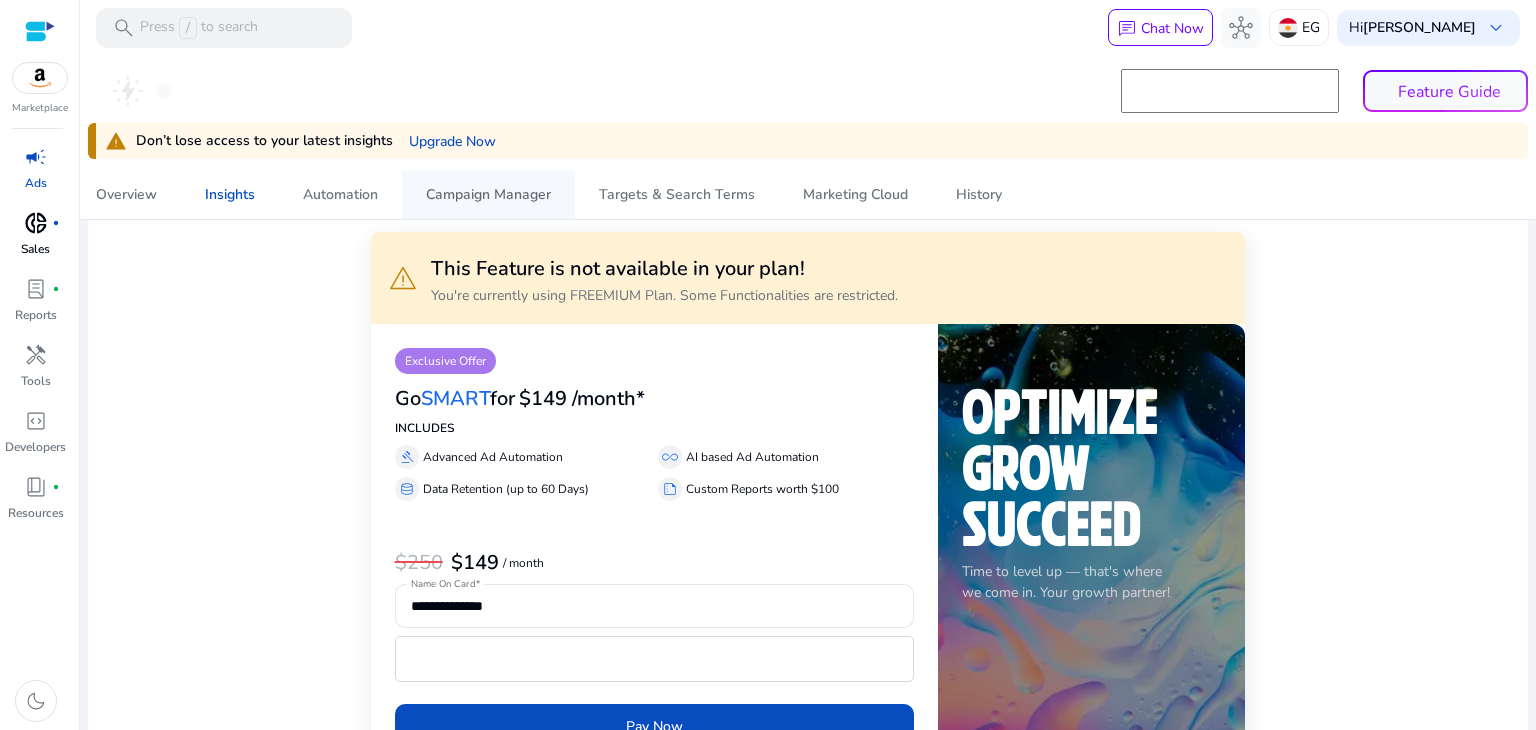 scroll, scrollTop: 0, scrollLeft: 0, axis: both 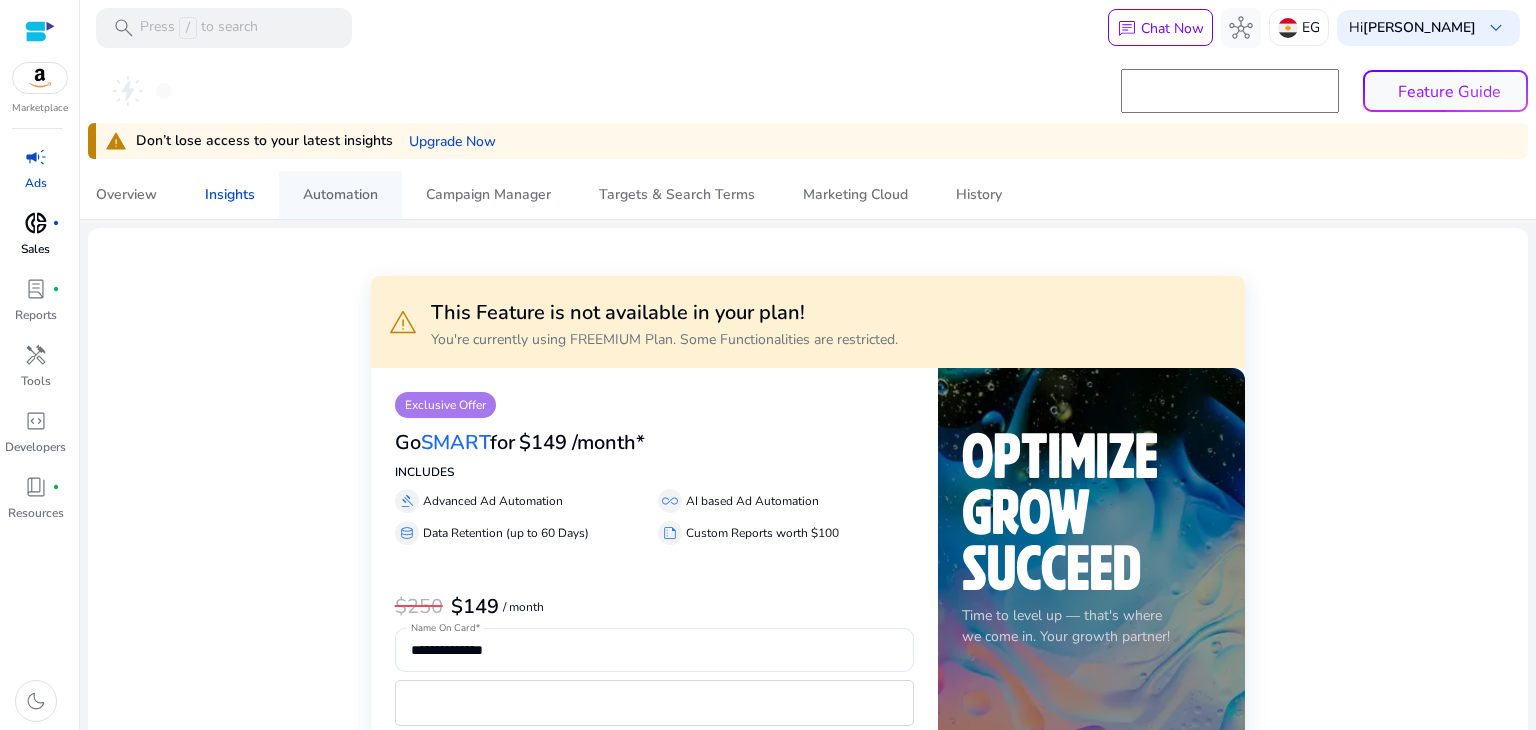 click on "Automation" at bounding box center [340, 195] 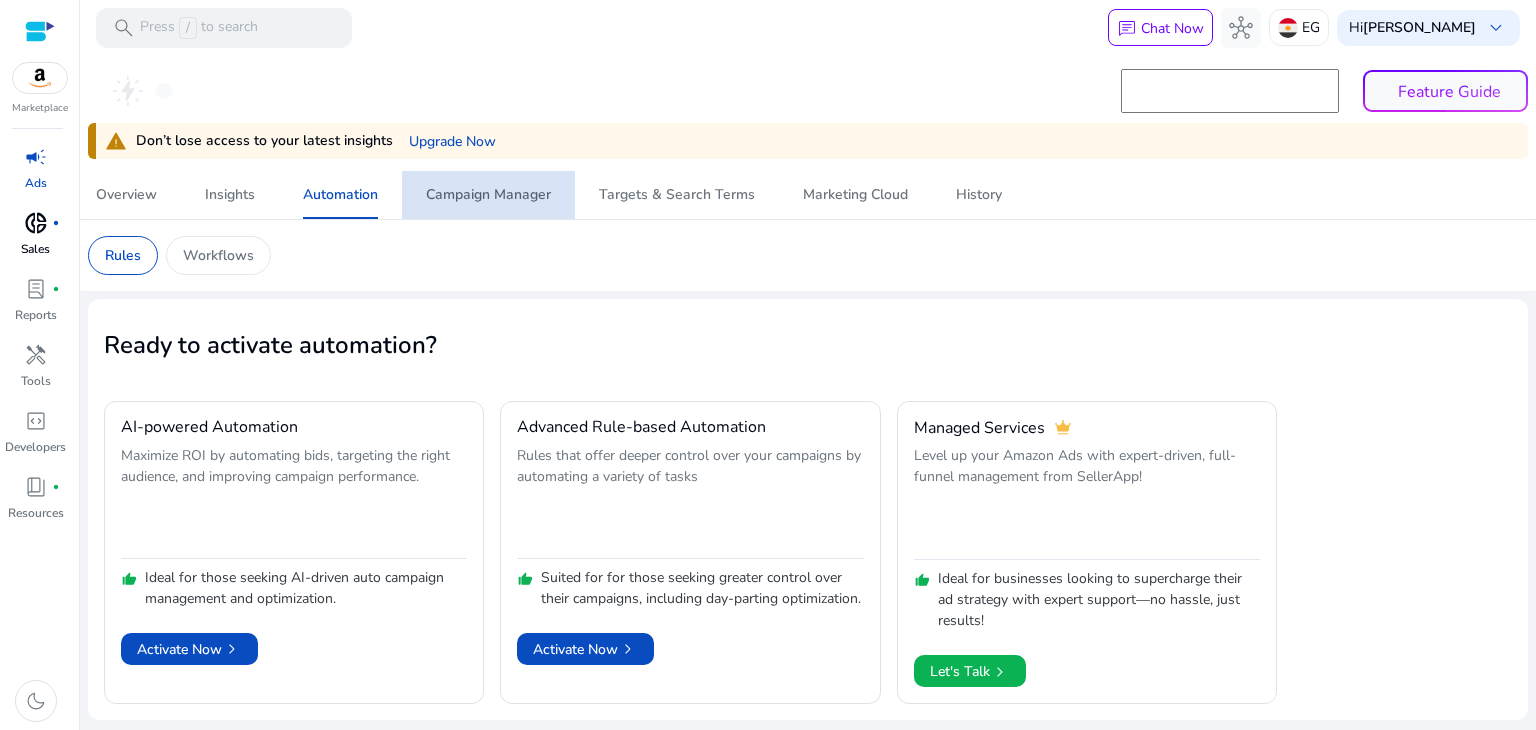 click on "Campaign Manager" at bounding box center [488, 195] 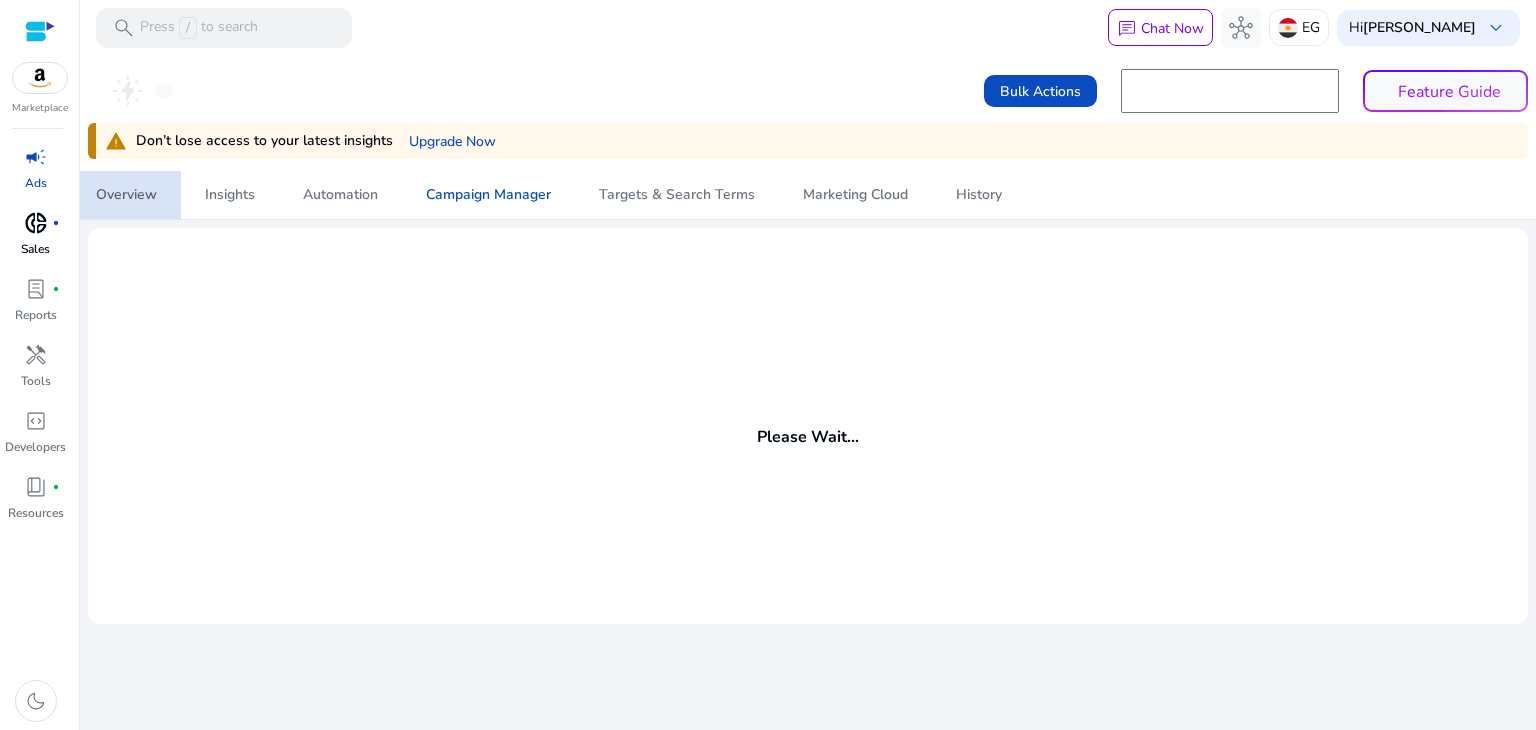 click on "Overview" at bounding box center [126, 195] 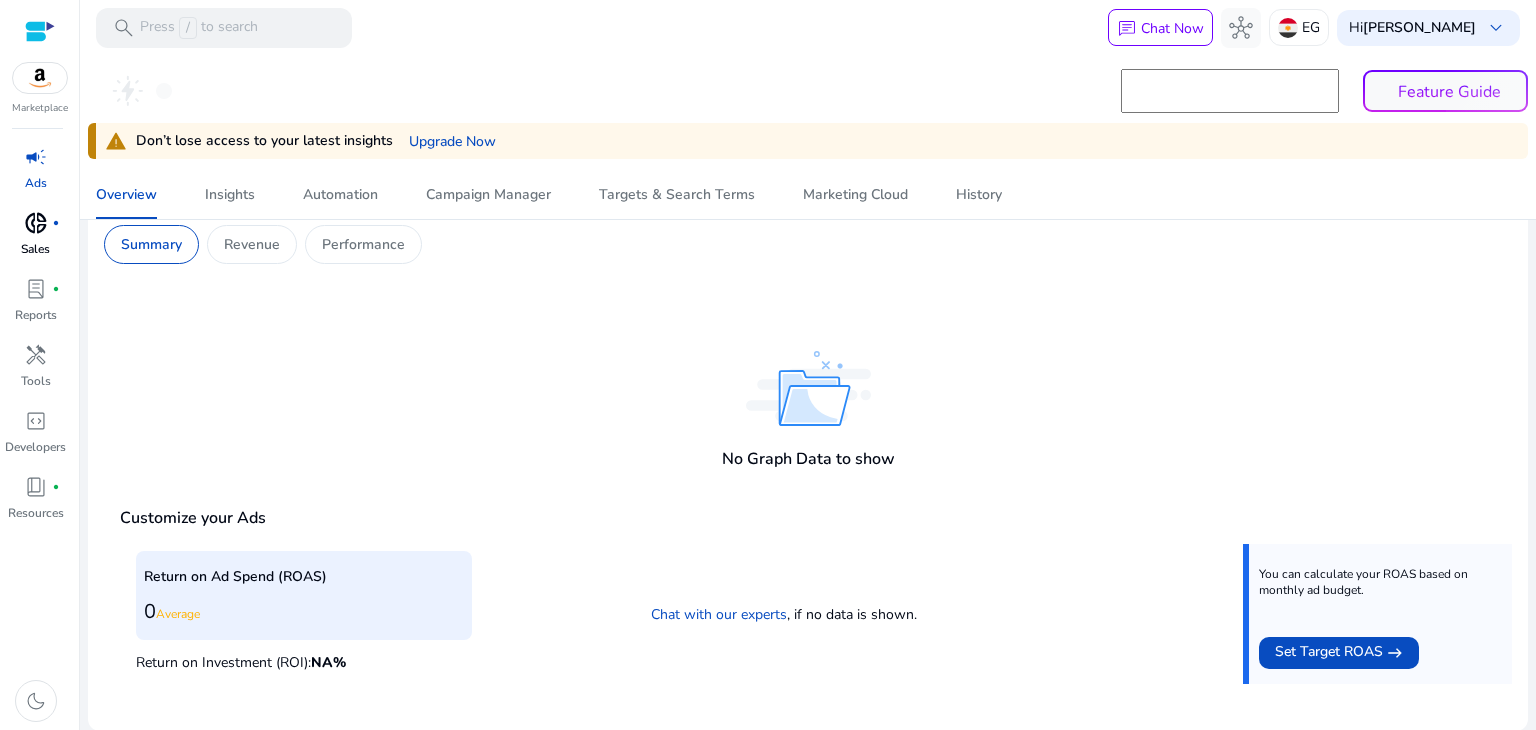 scroll, scrollTop: 20, scrollLeft: 0, axis: vertical 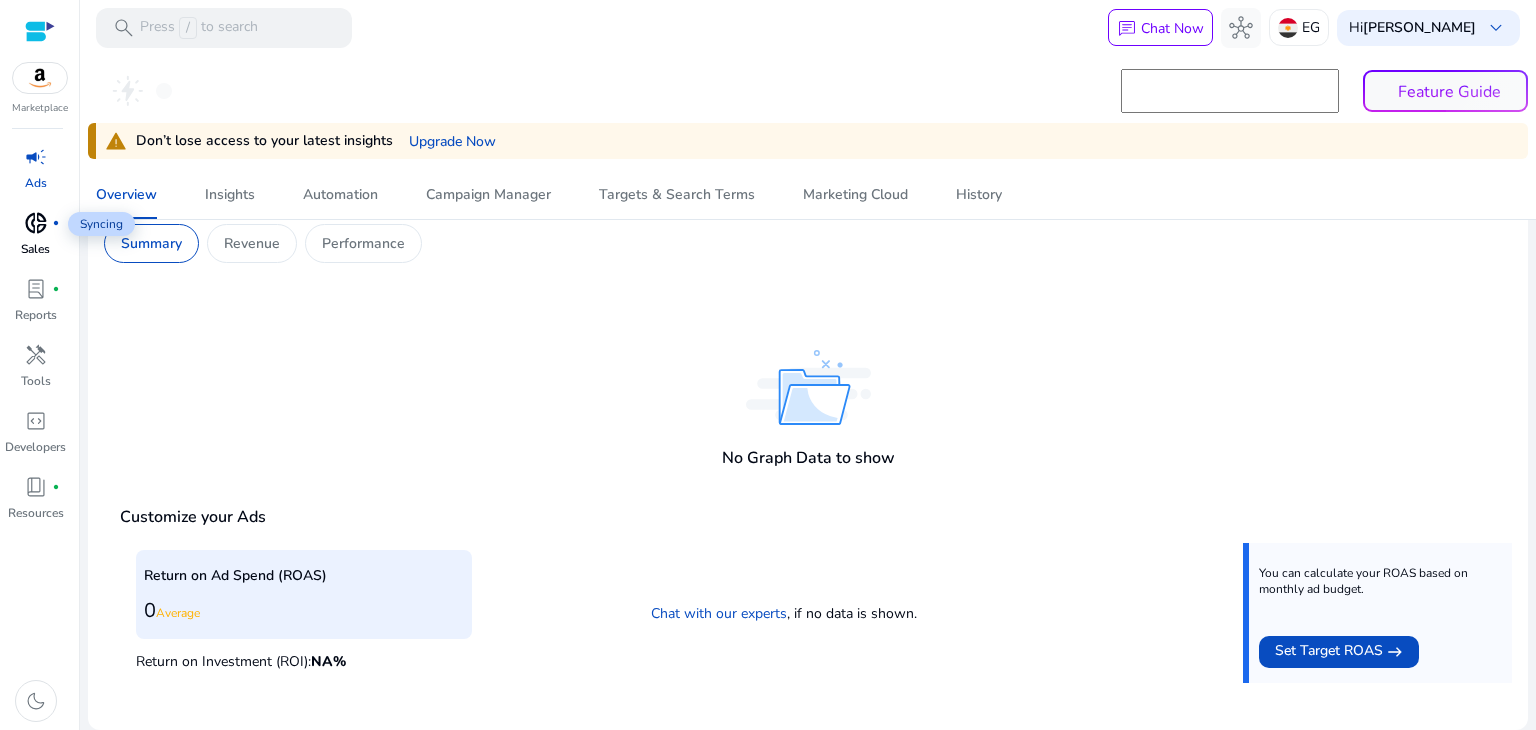 click on "donut_small" at bounding box center (36, 223) 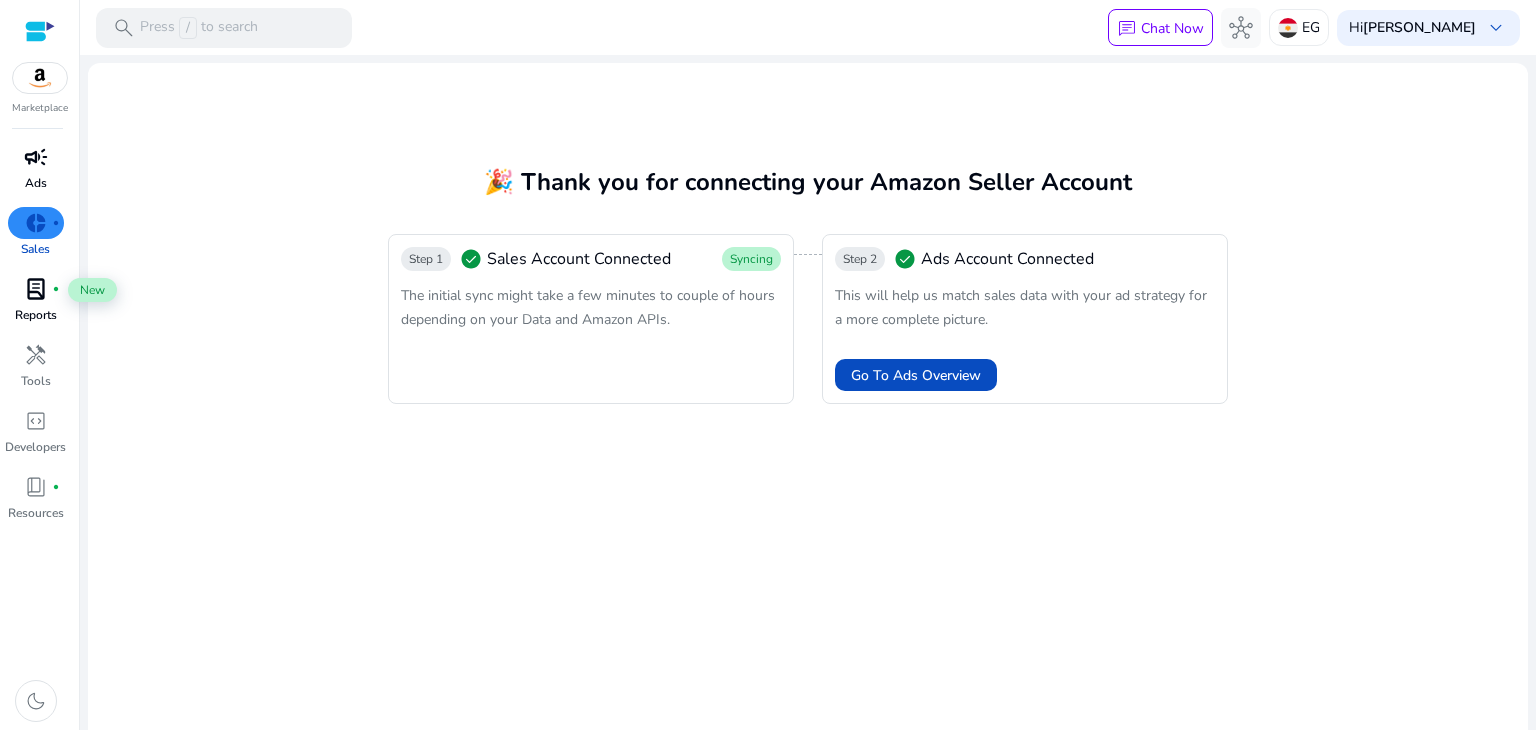 click on "lab_profile   fiber_manual_record" at bounding box center (36, 289) 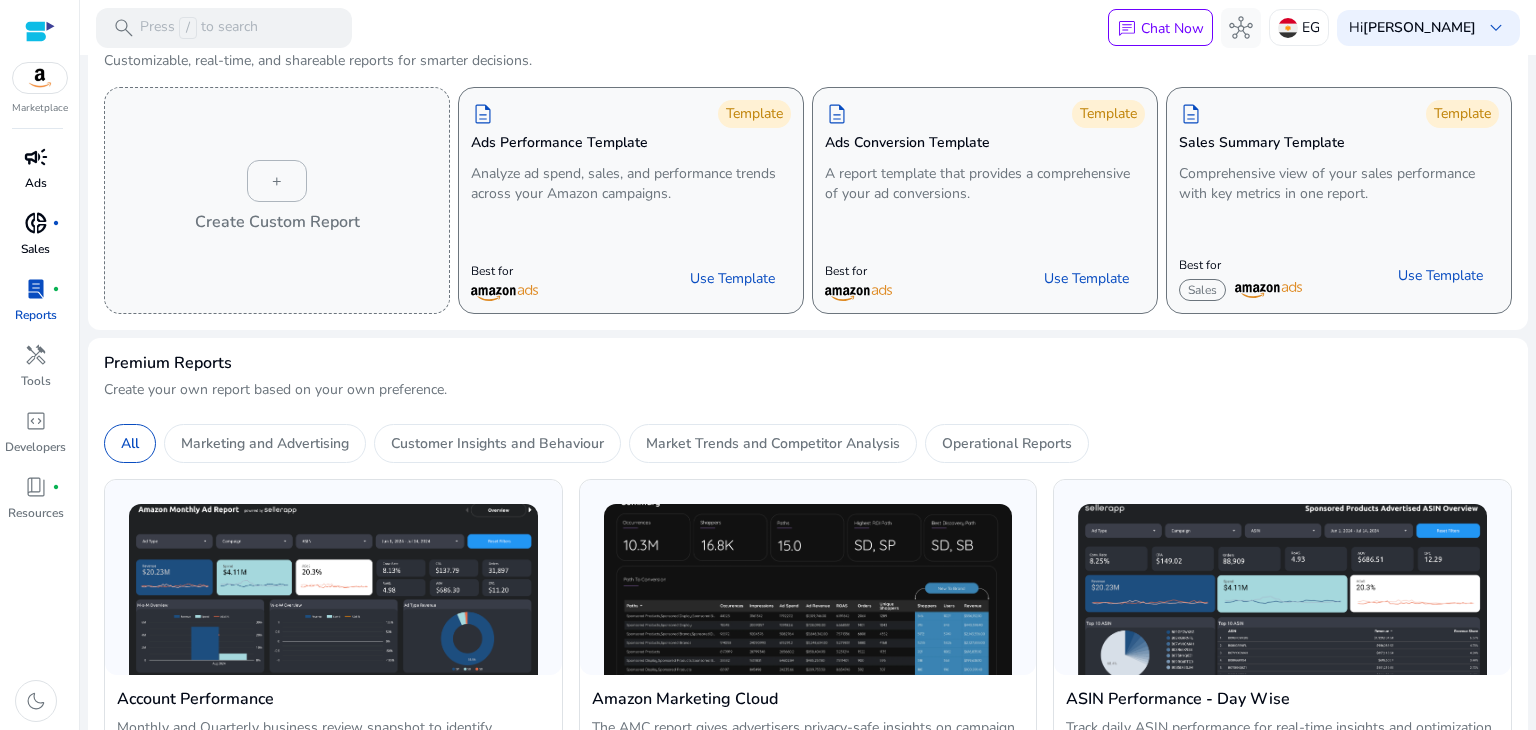 scroll, scrollTop: 0, scrollLeft: 0, axis: both 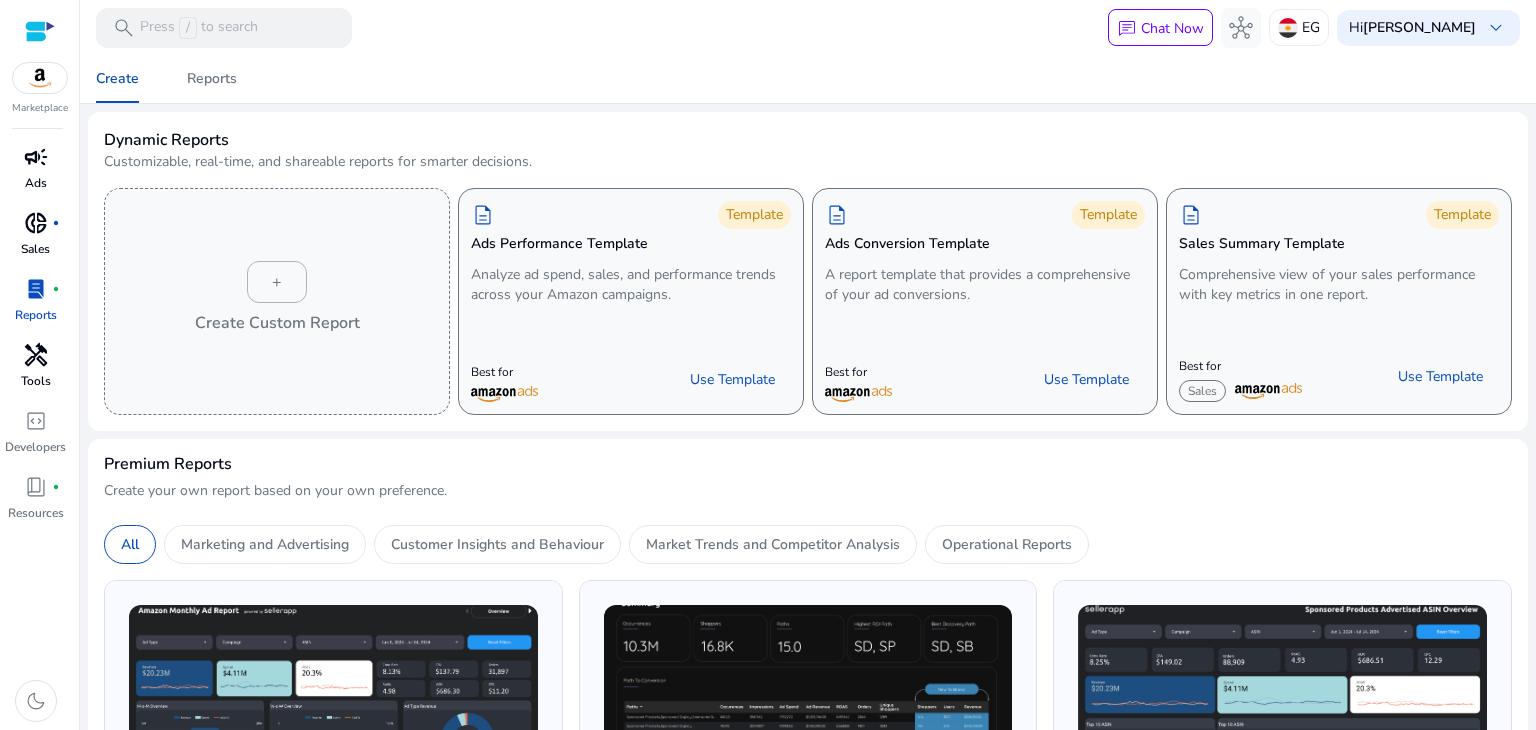 click on "handyman" at bounding box center [36, 355] 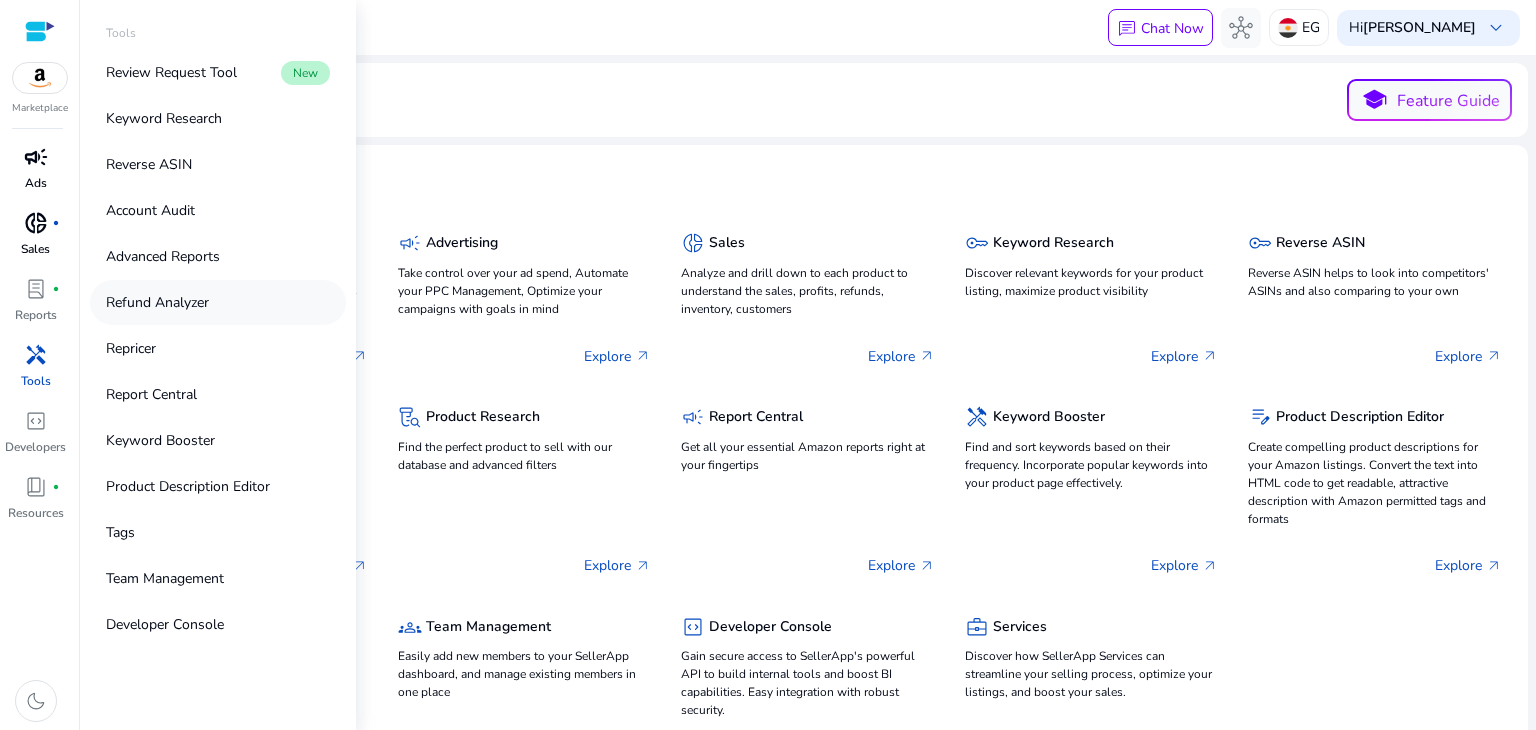 click on "Refund Analyzer" at bounding box center [157, 302] 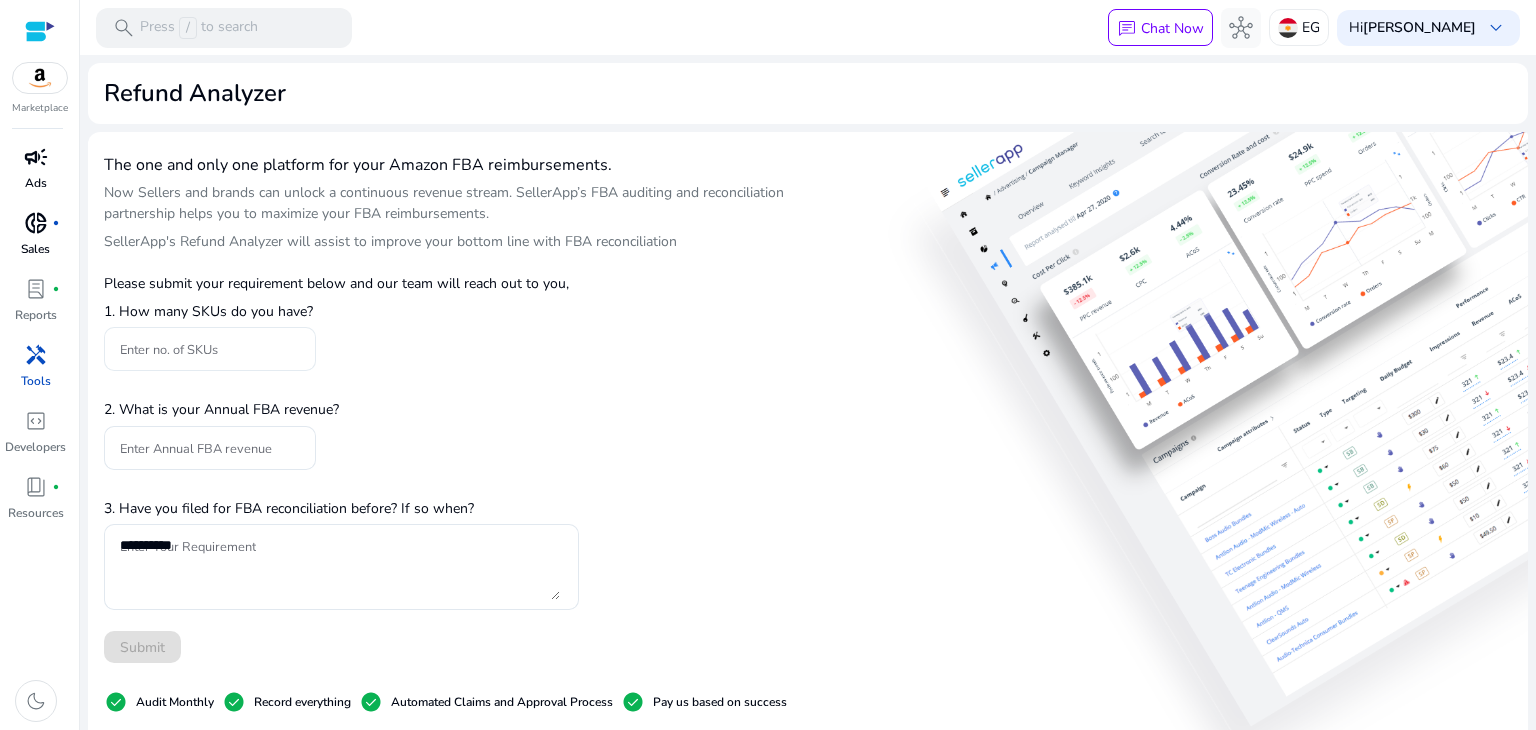 click on "Enter no. of SKUs" at bounding box center [210, 349] 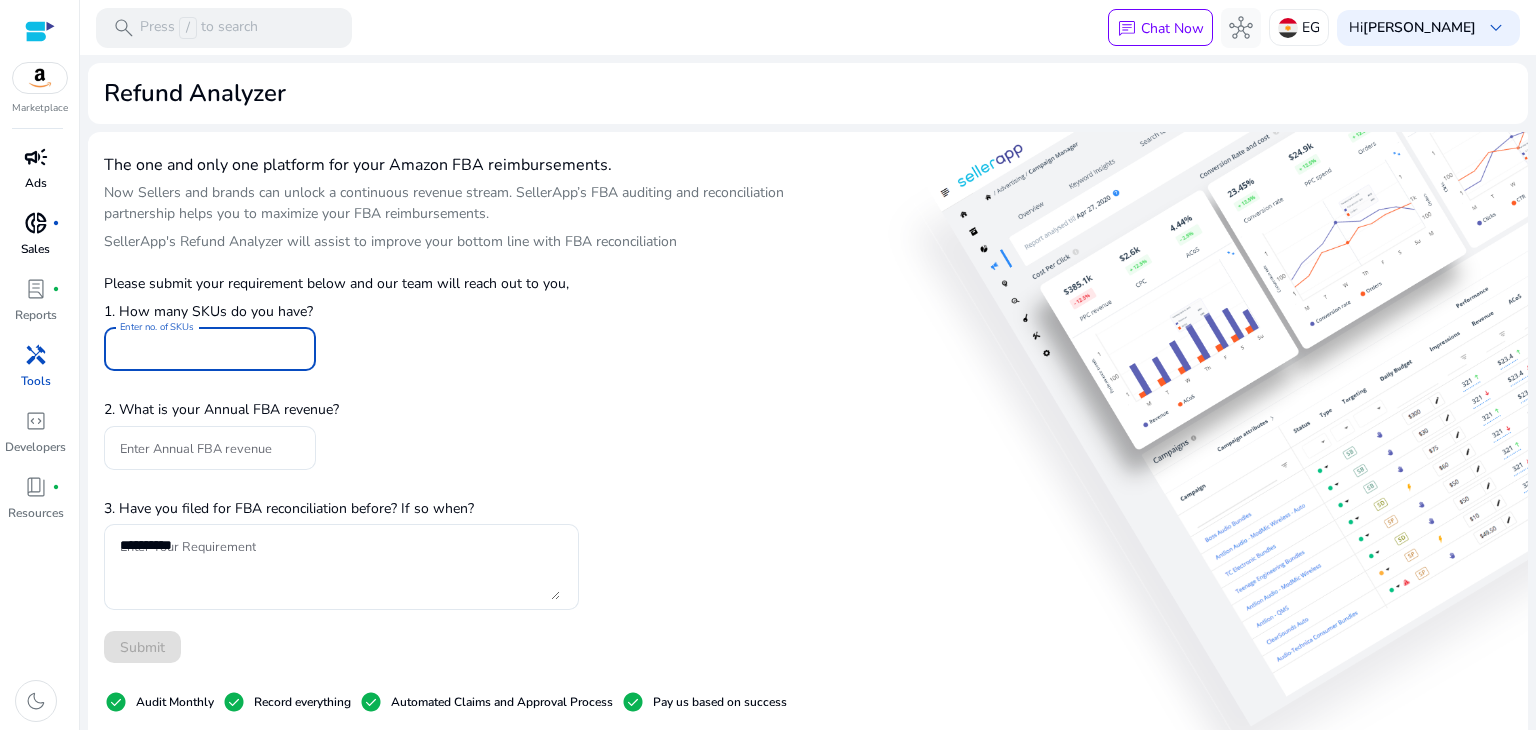 scroll, scrollTop: 100, scrollLeft: 0, axis: vertical 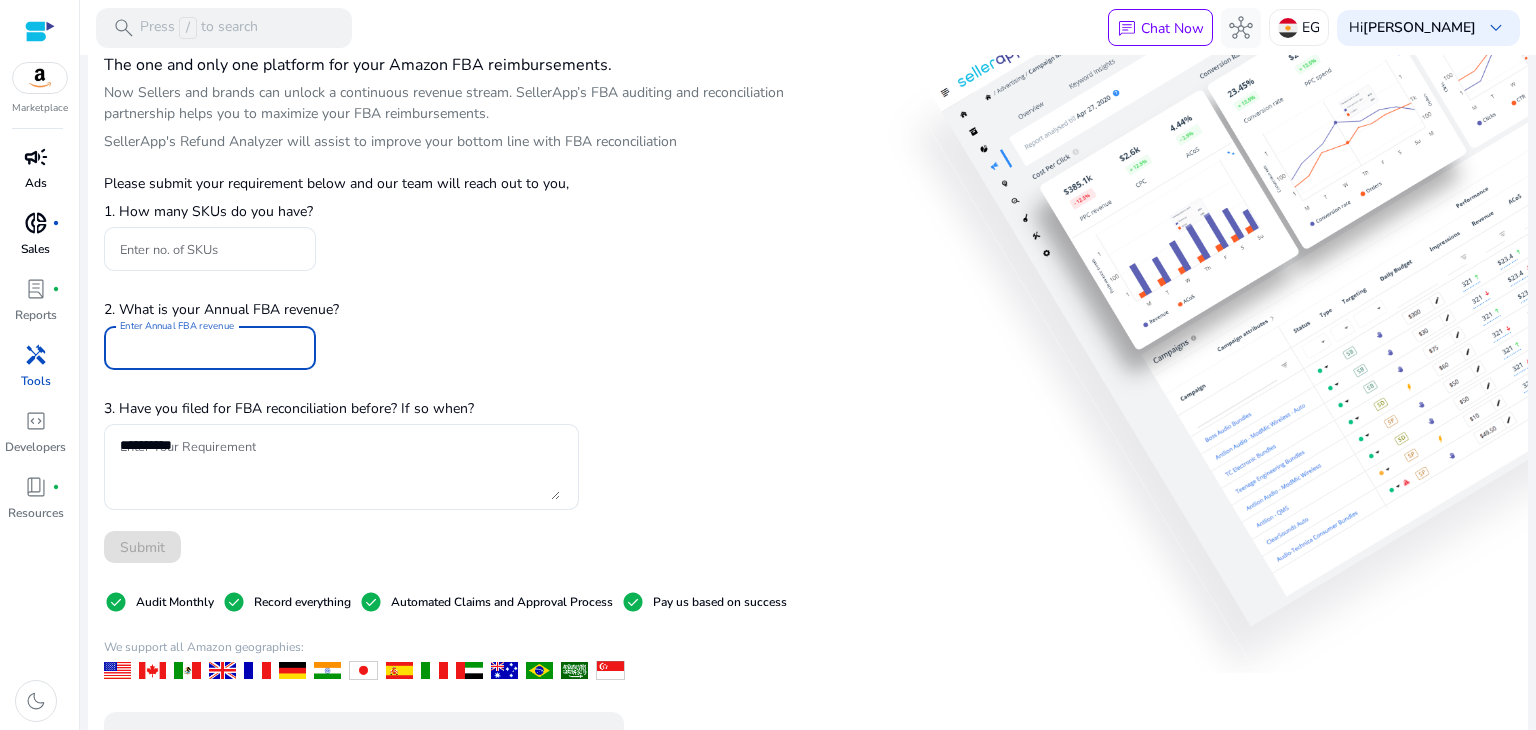 click on "Enter Annual FBA revenue" at bounding box center (210, 348) 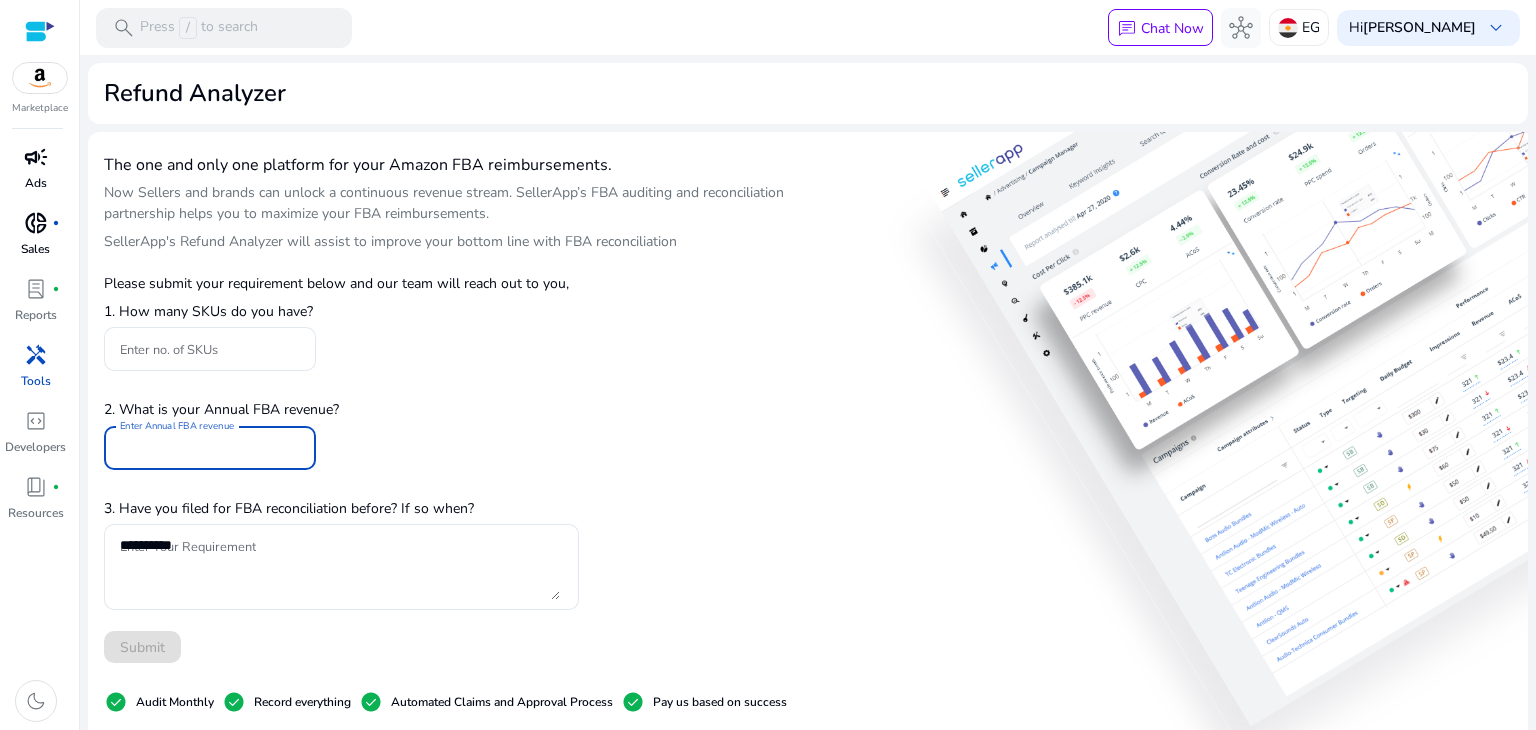 click on "handyman" at bounding box center (36, 355) 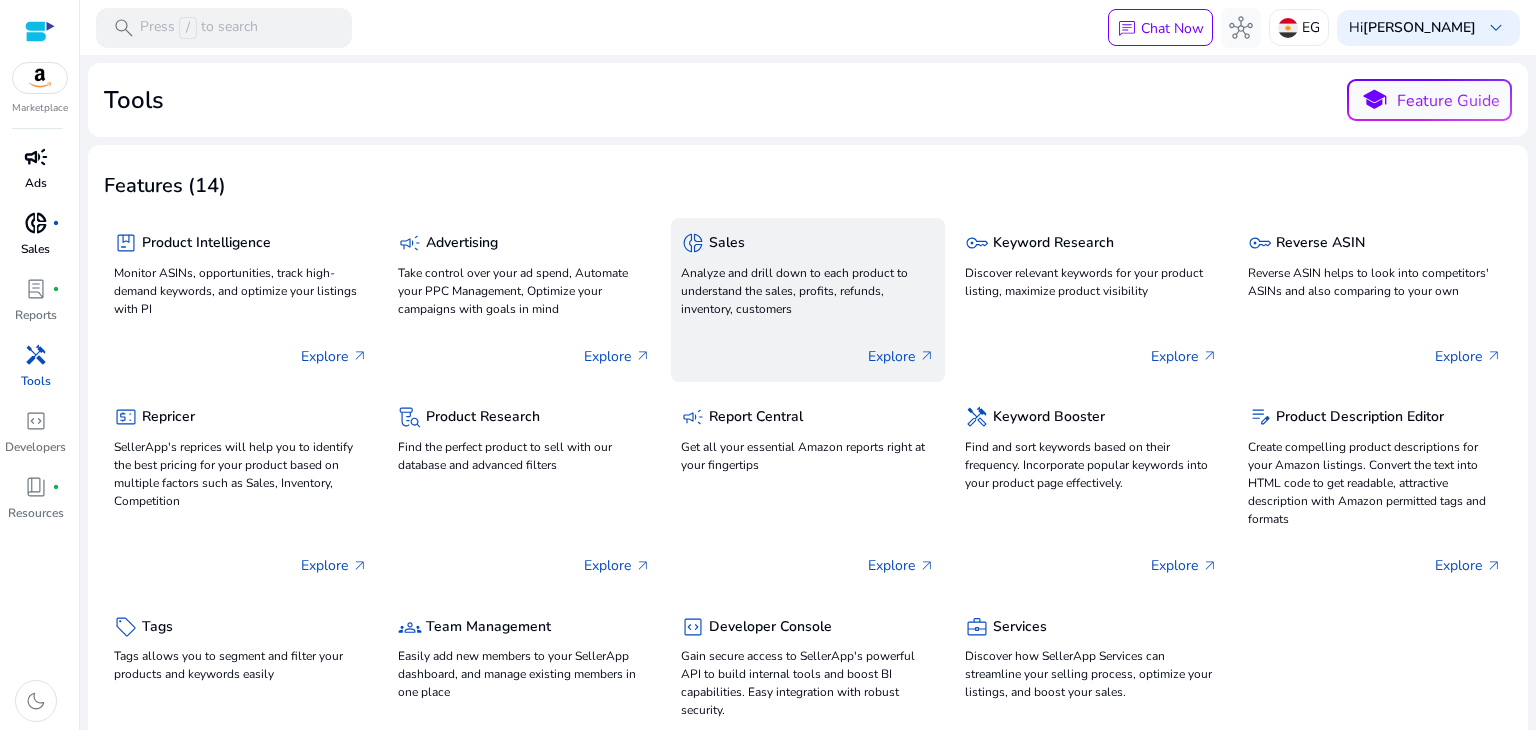 click on "Sales" 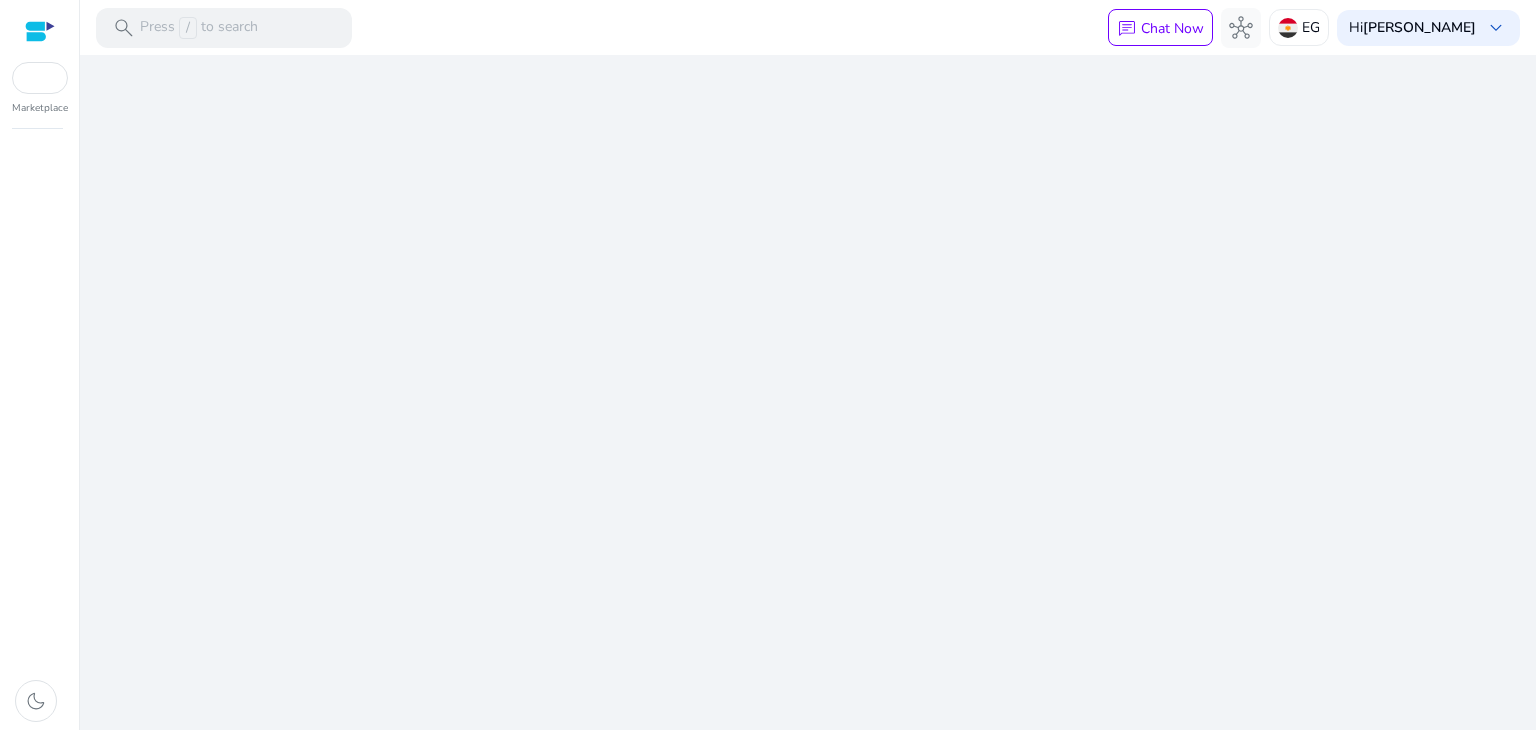 scroll, scrollTop: 0, scrollLeft: 0, axis: both 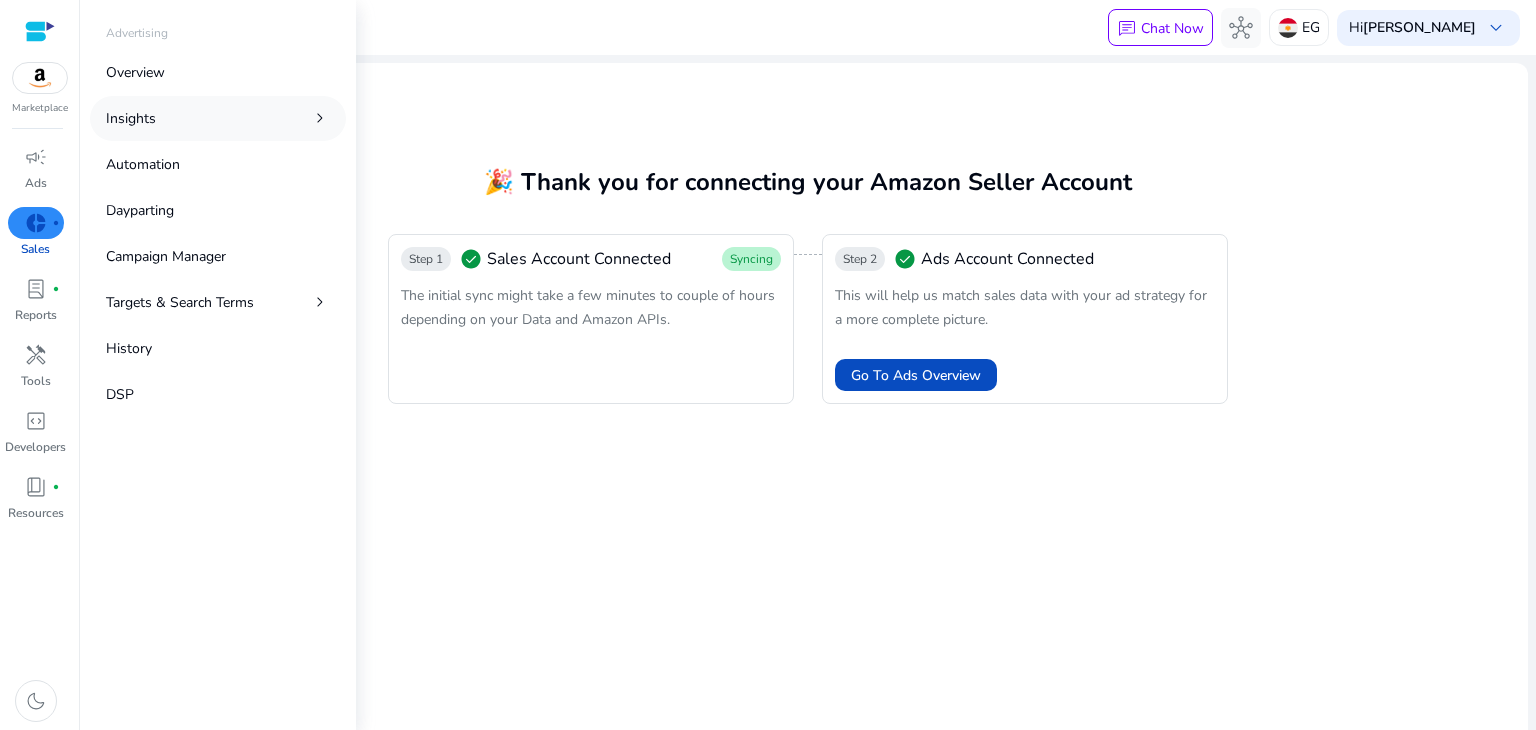 click on "Insights   chevron_right" at bounding box center [218, 118] 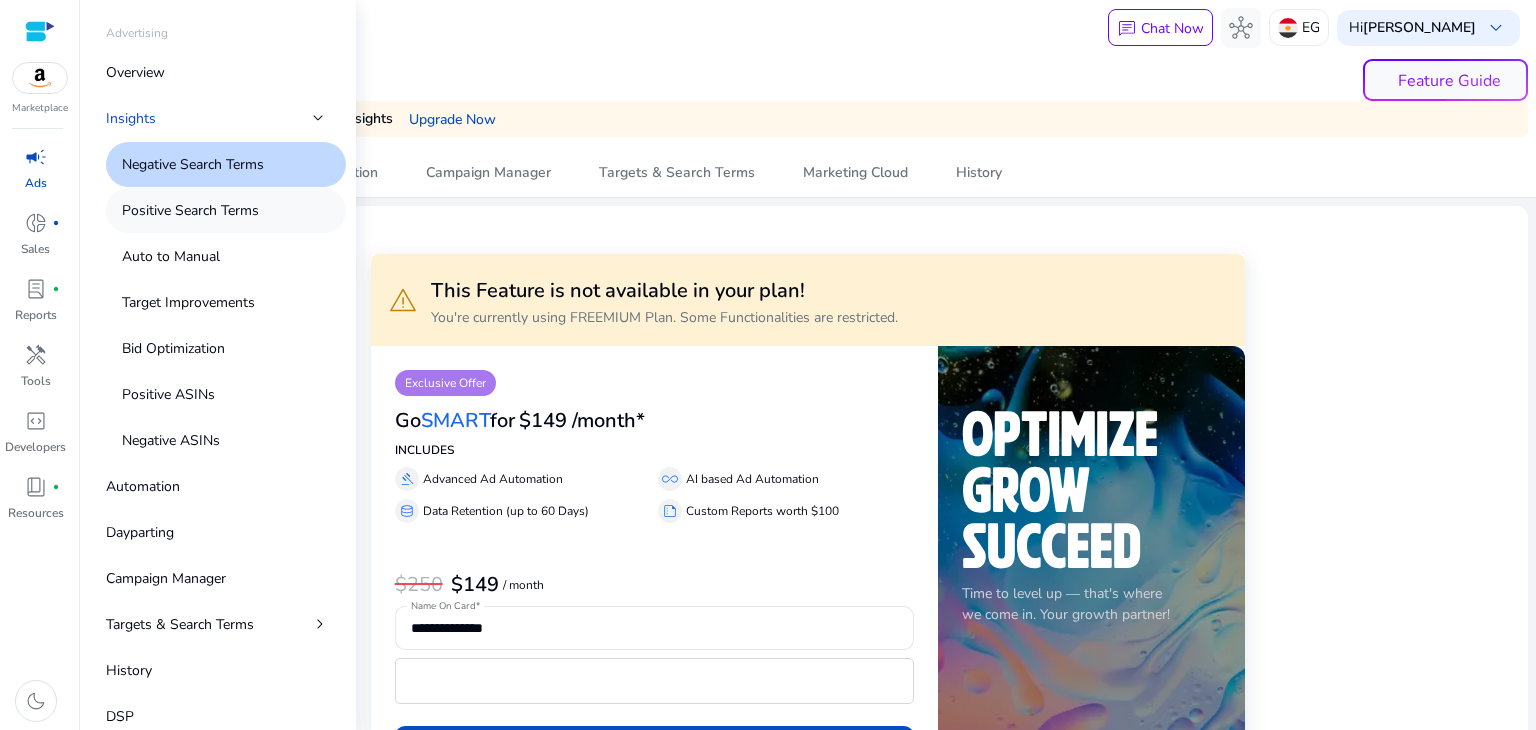 click on "Positive Search Terms" at bounding box center [190, 210] 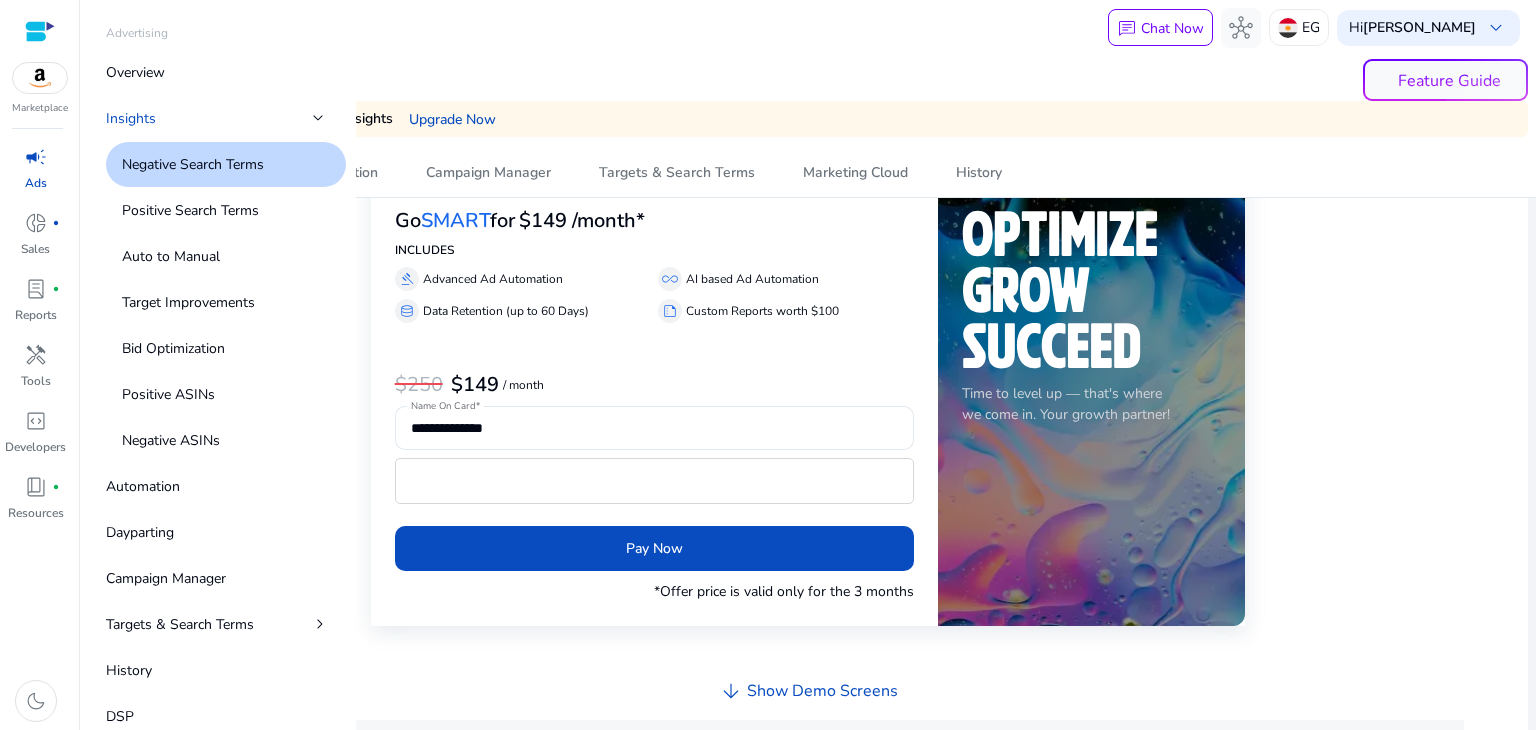 scroll, scrollTop: 400, scrollLeft: 0, axis: vertical 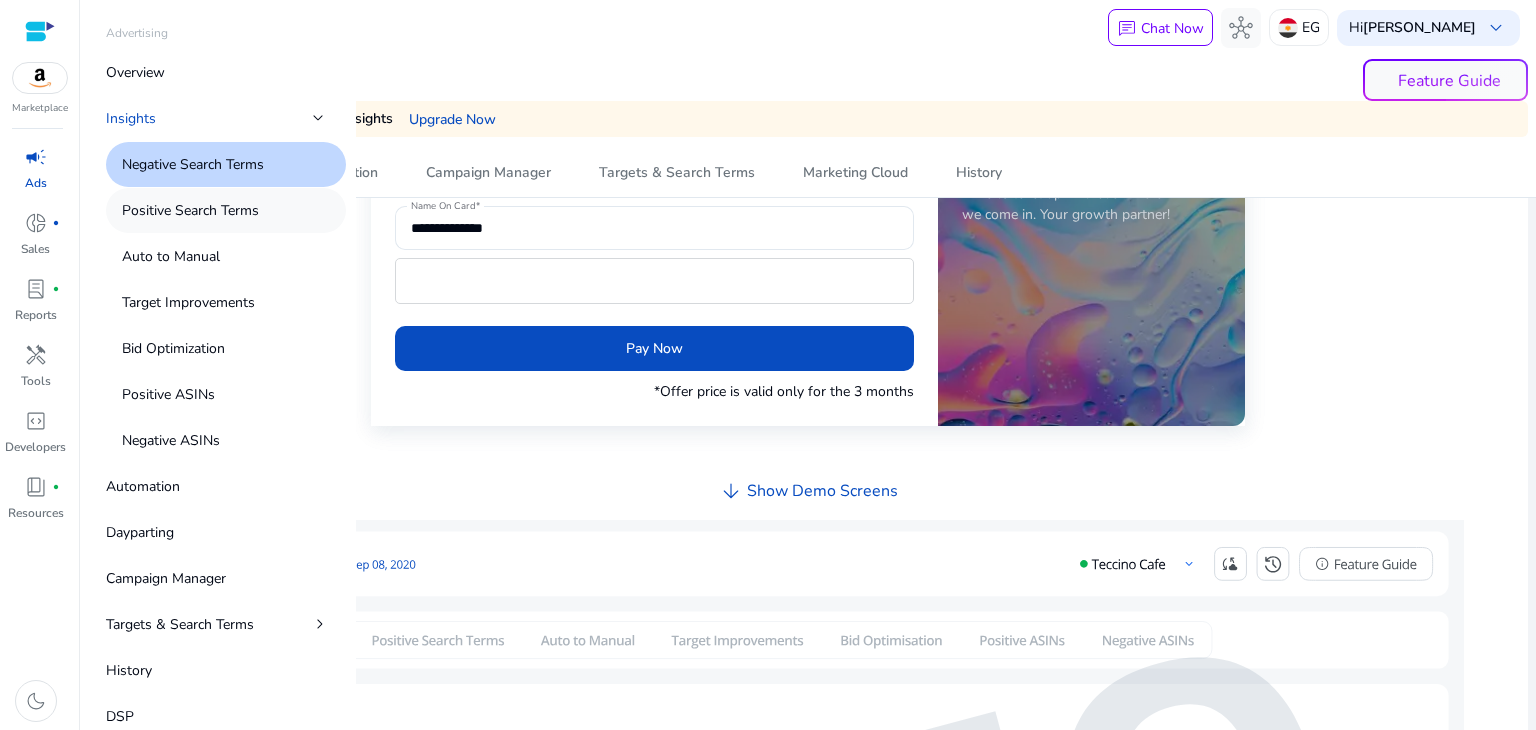 click on "Positive Search Terms" at bounding box center (190, 210) 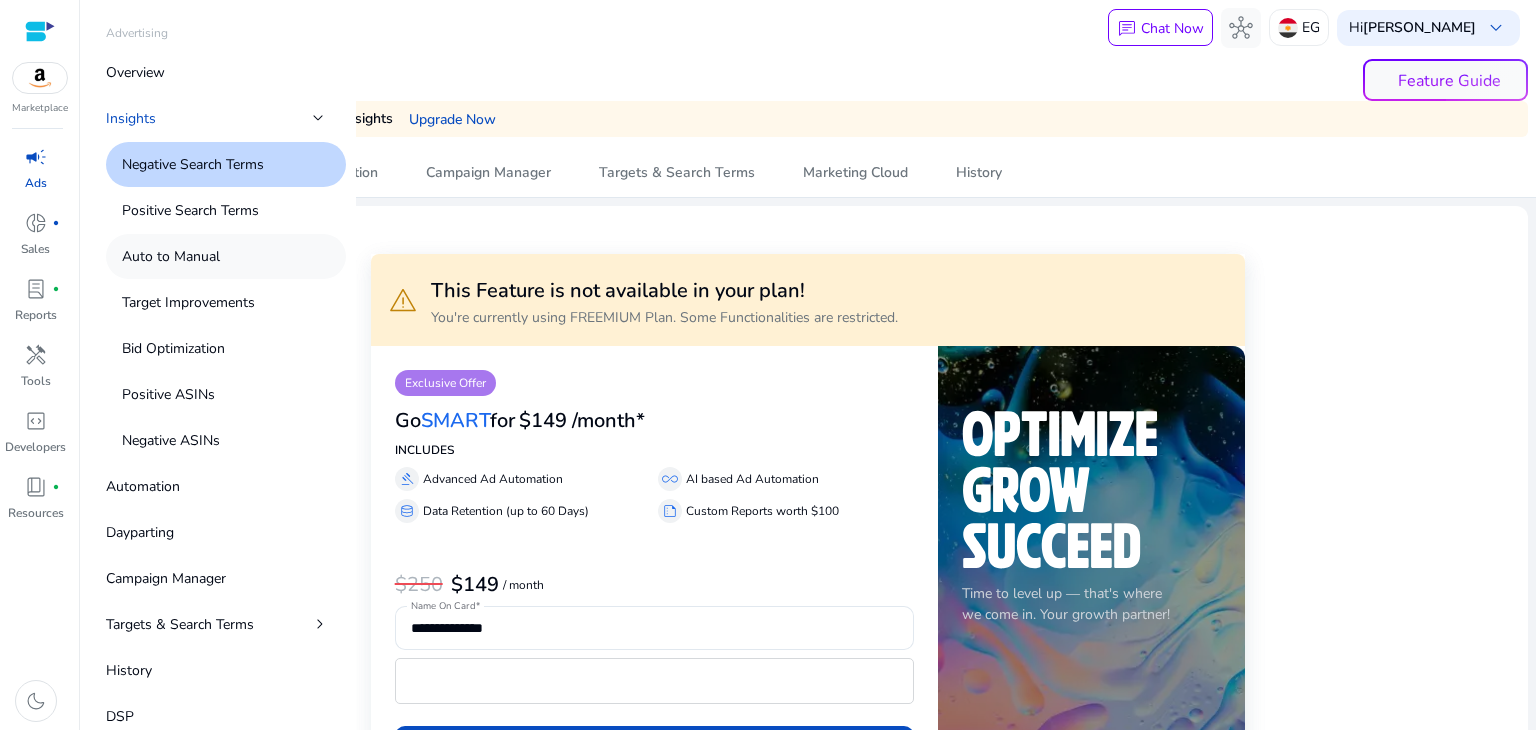 click on "Auto to Manual" at bounding box center [226, 256] 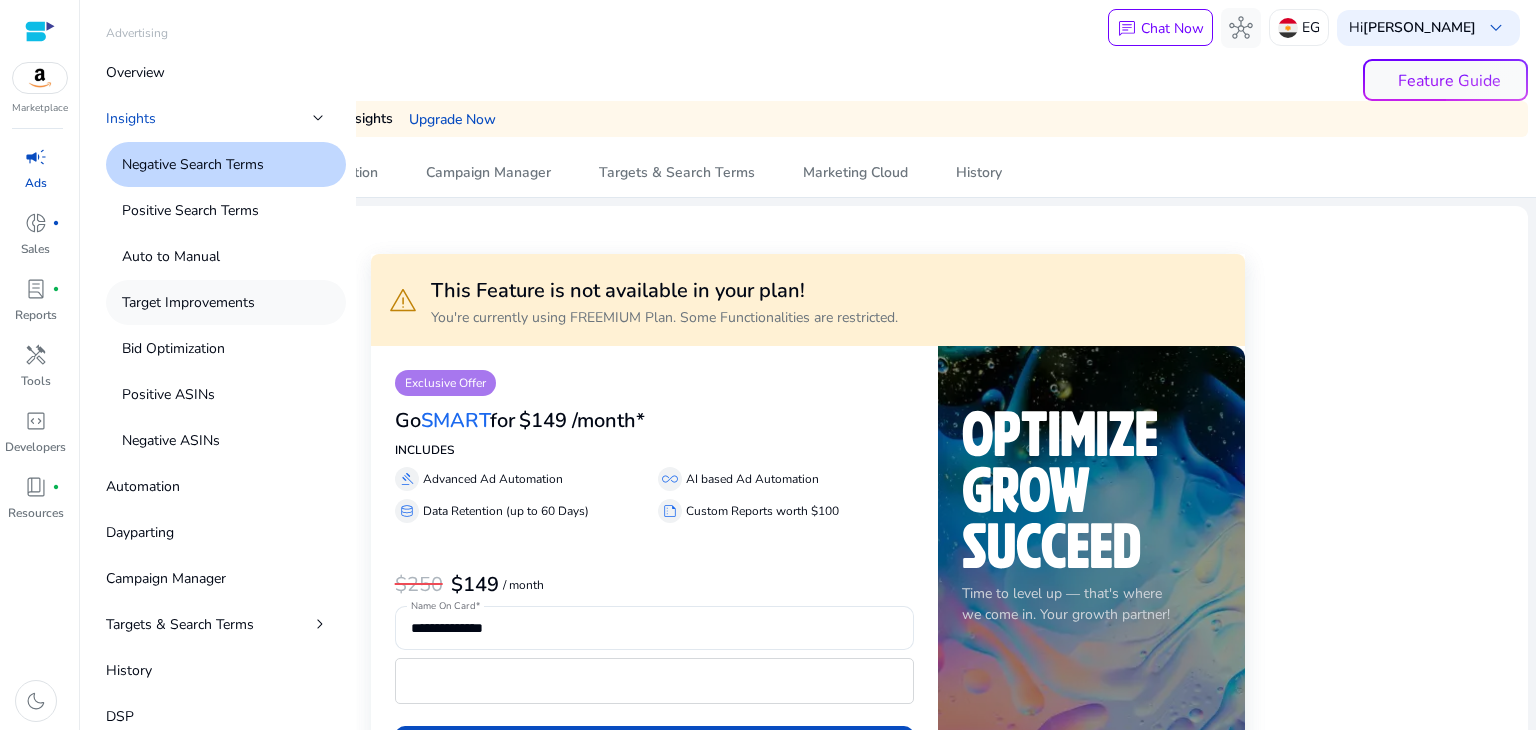 click on "Target Improvements" at bounding box center (188, 302) 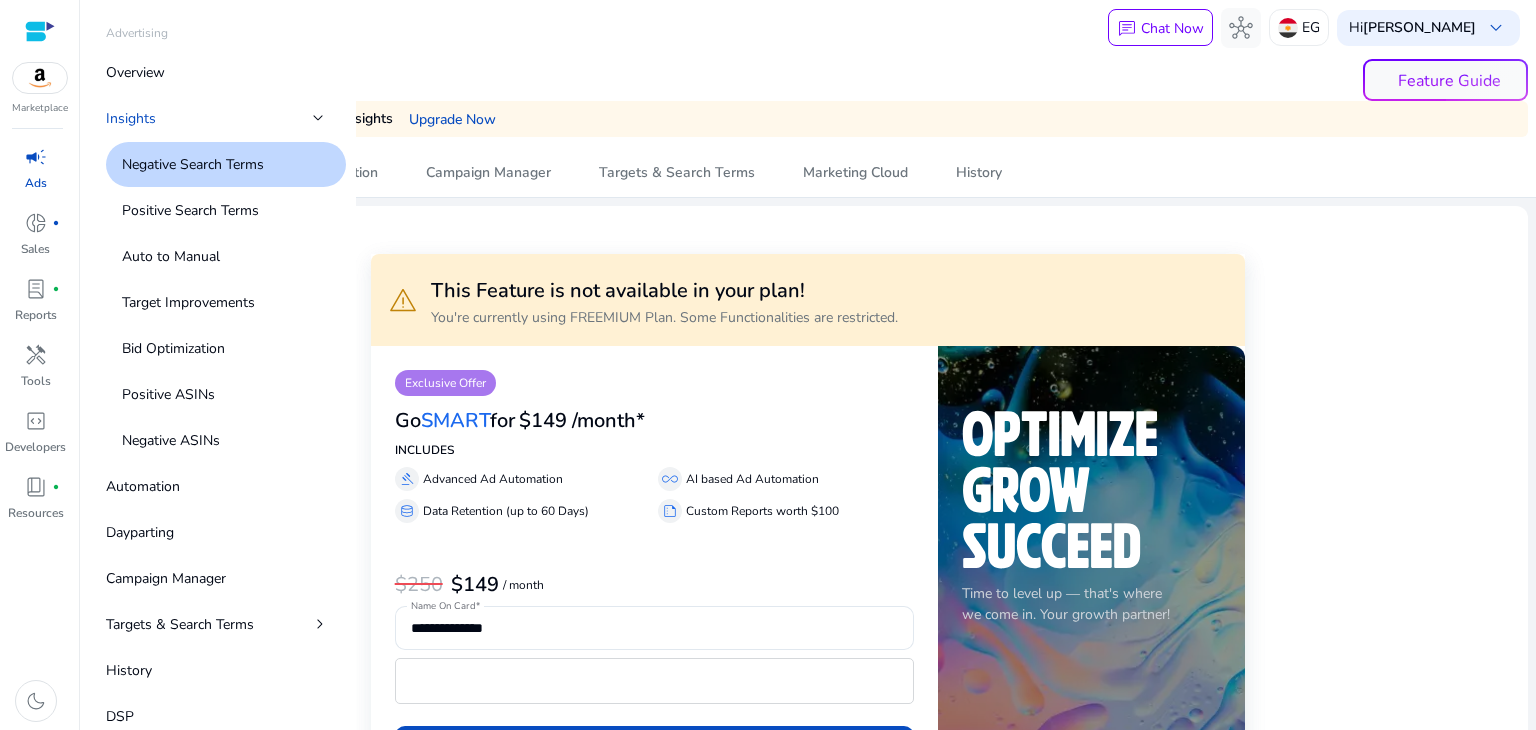 click on "campaign" at bounding box center (36, 157) 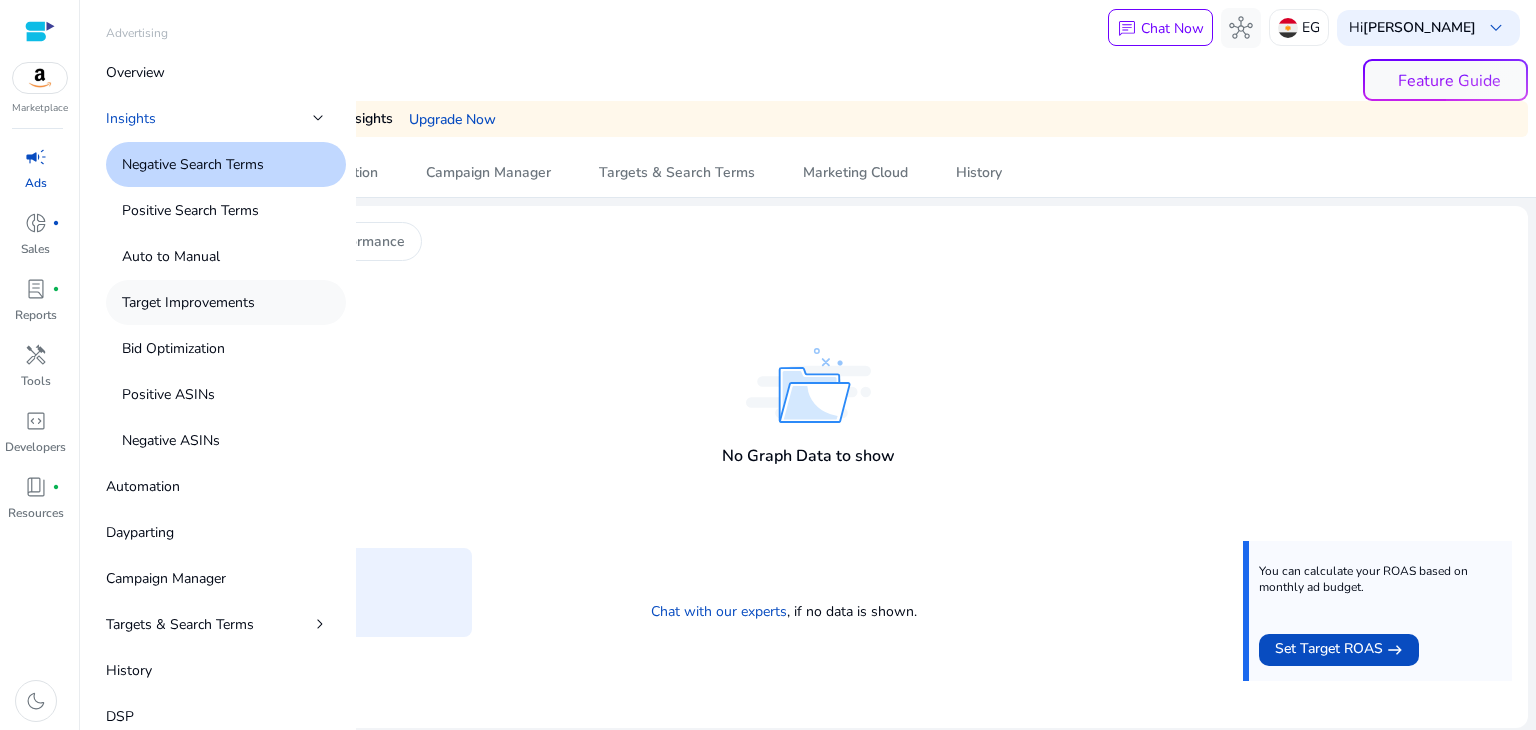 click on "Target Improvements" at bounding box center [188, 302] 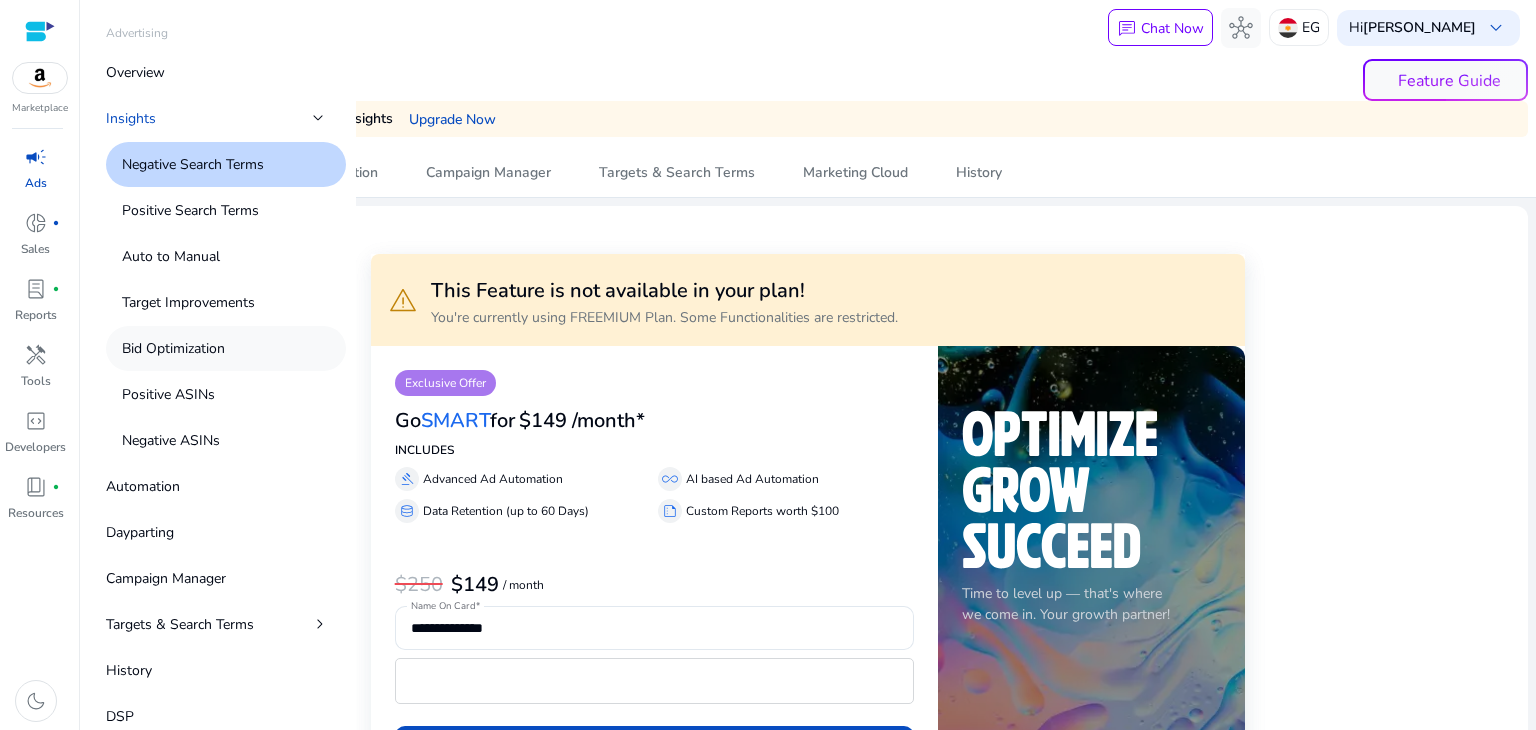 click on "Bid Optimization" at bounding box center [173, 348] 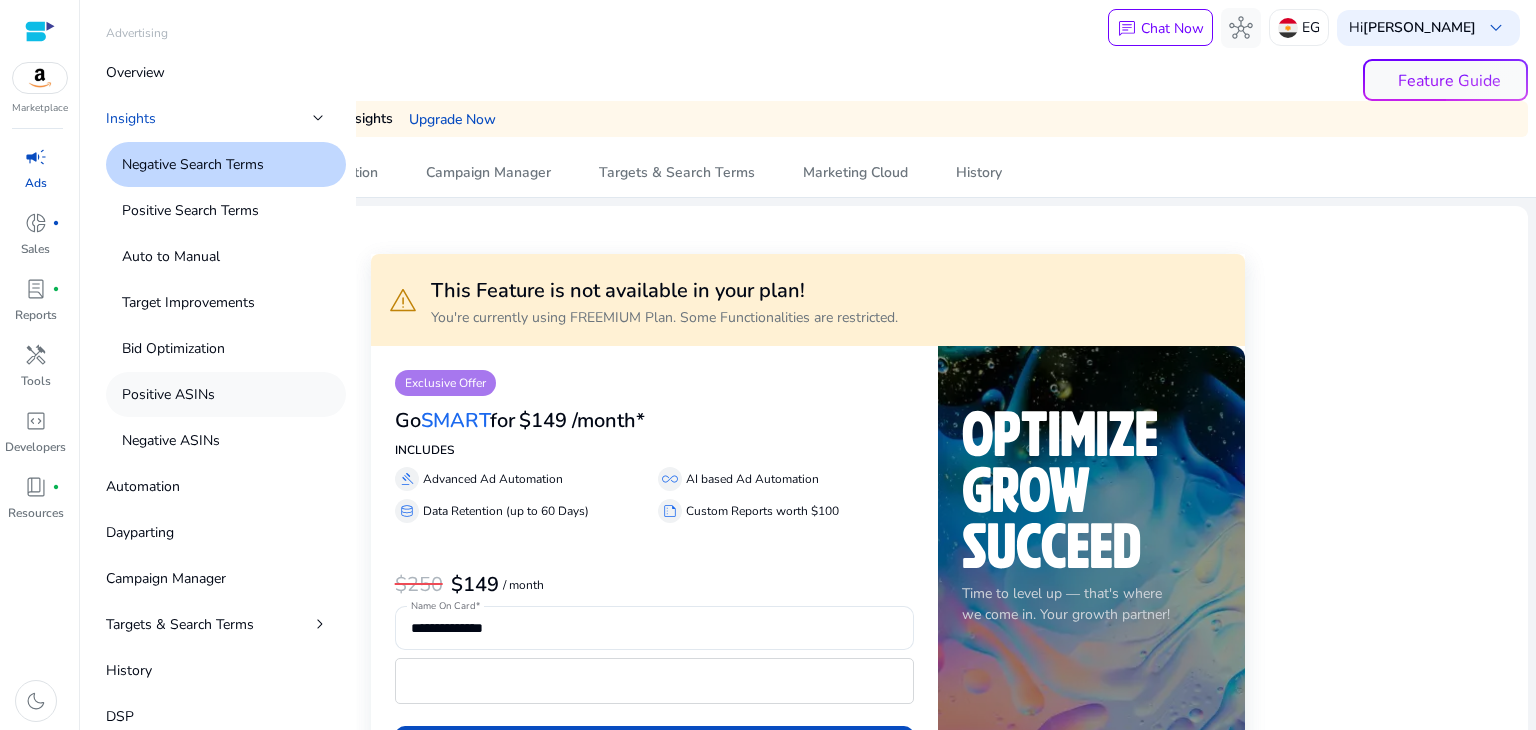 click on "Positive ASINs" at bounding box center (168, 394) 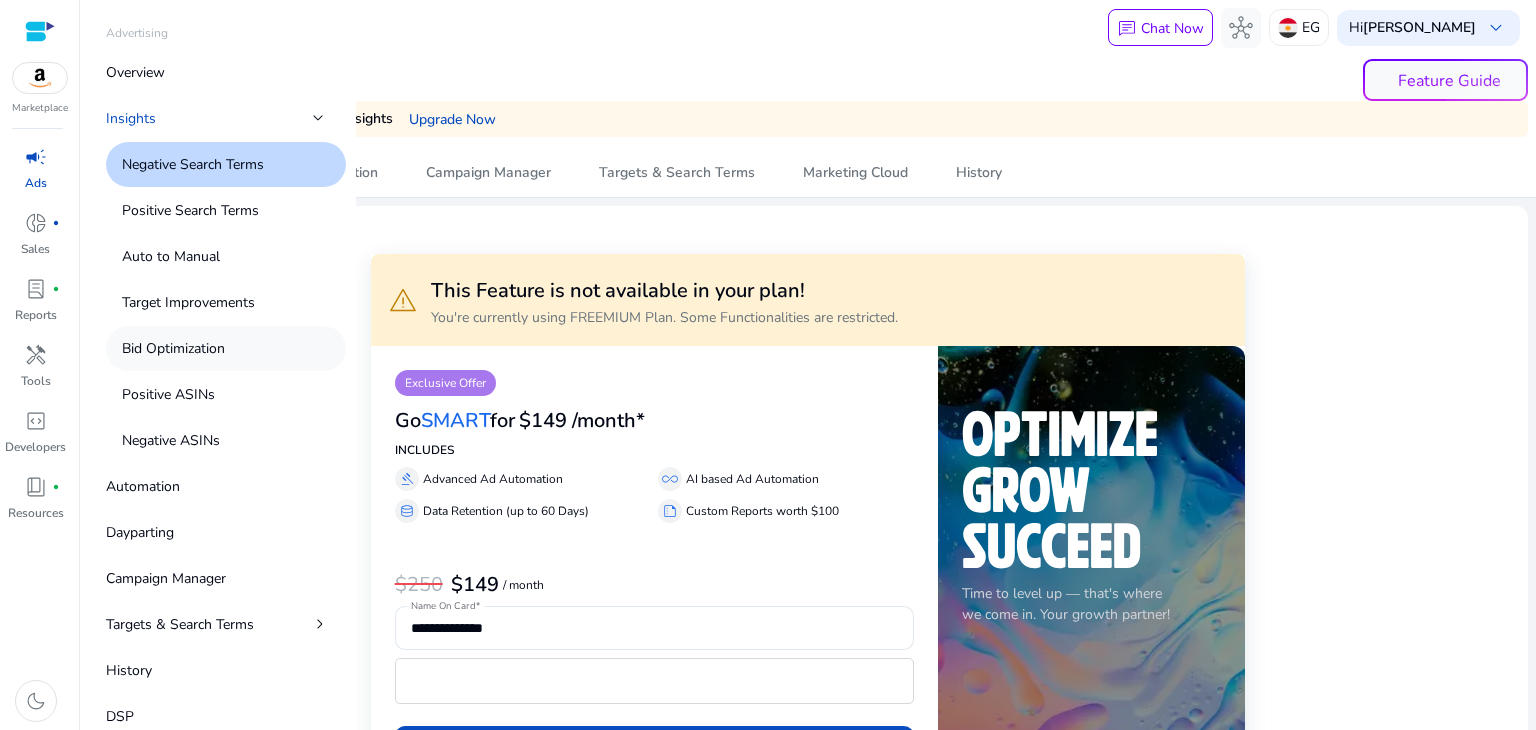 scroll, scrollTop: 33, scrollLeft: 0, axis: vertical 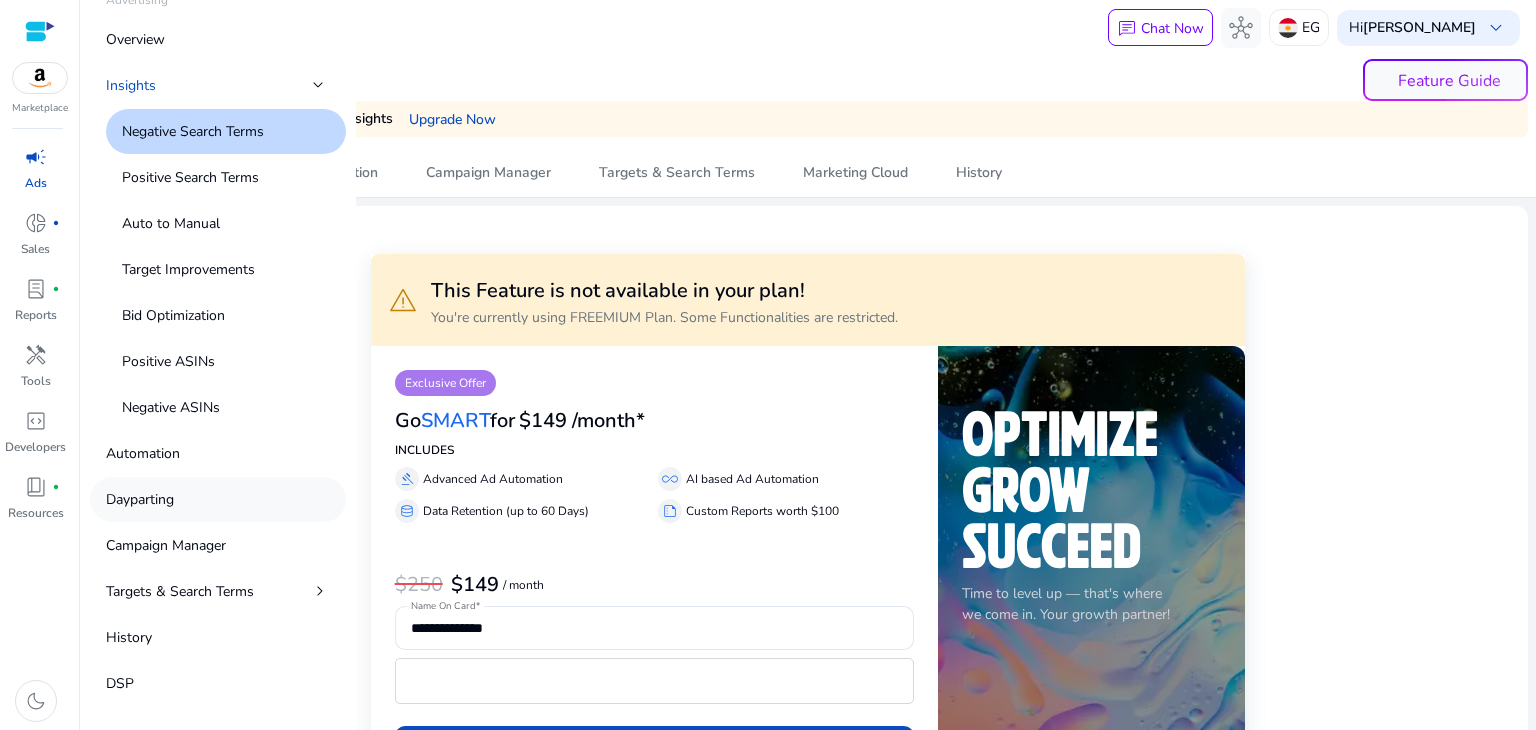 click on "Dayparting" at bounding box center [140, 499] 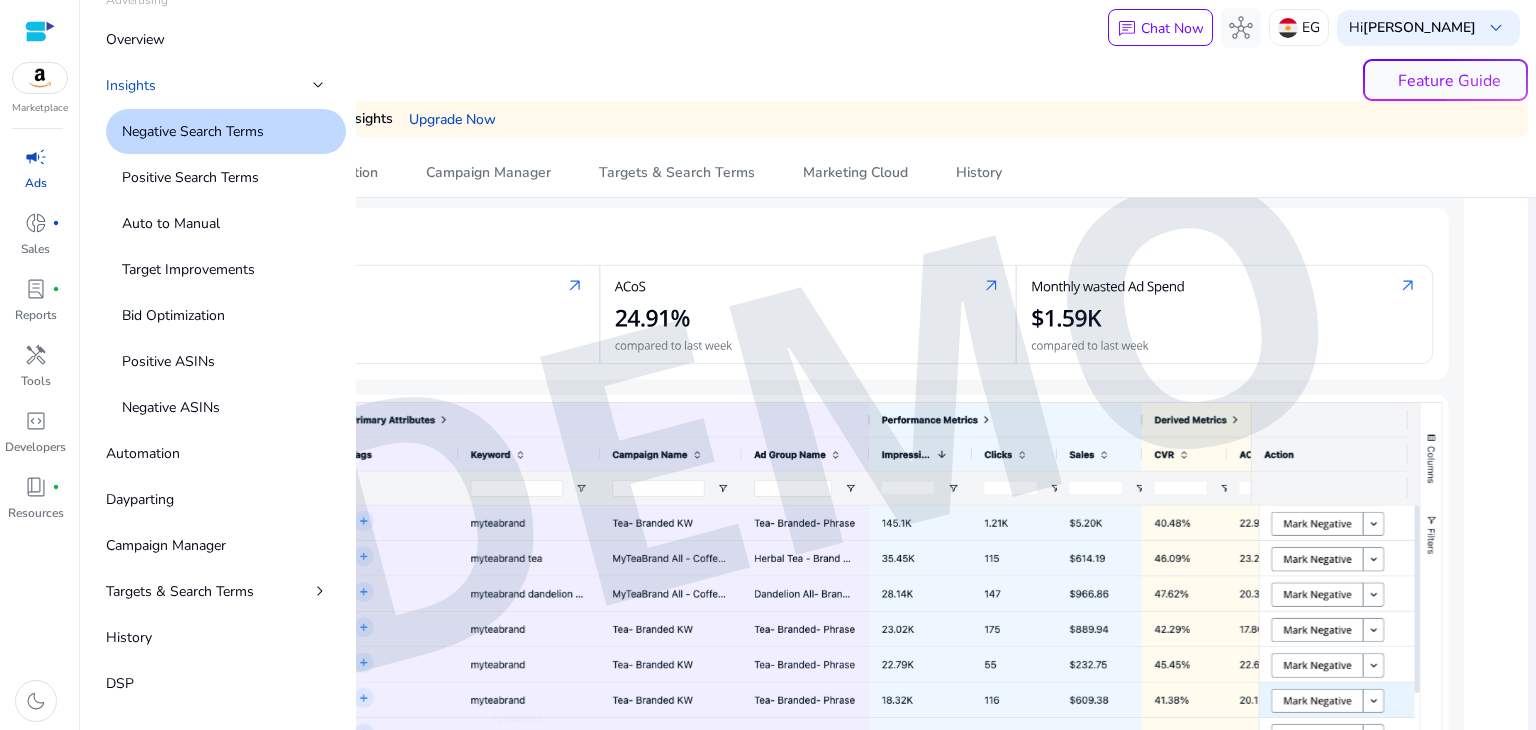 scroll, scrollTop: 928, scrollLeft: 0, axis: vertical 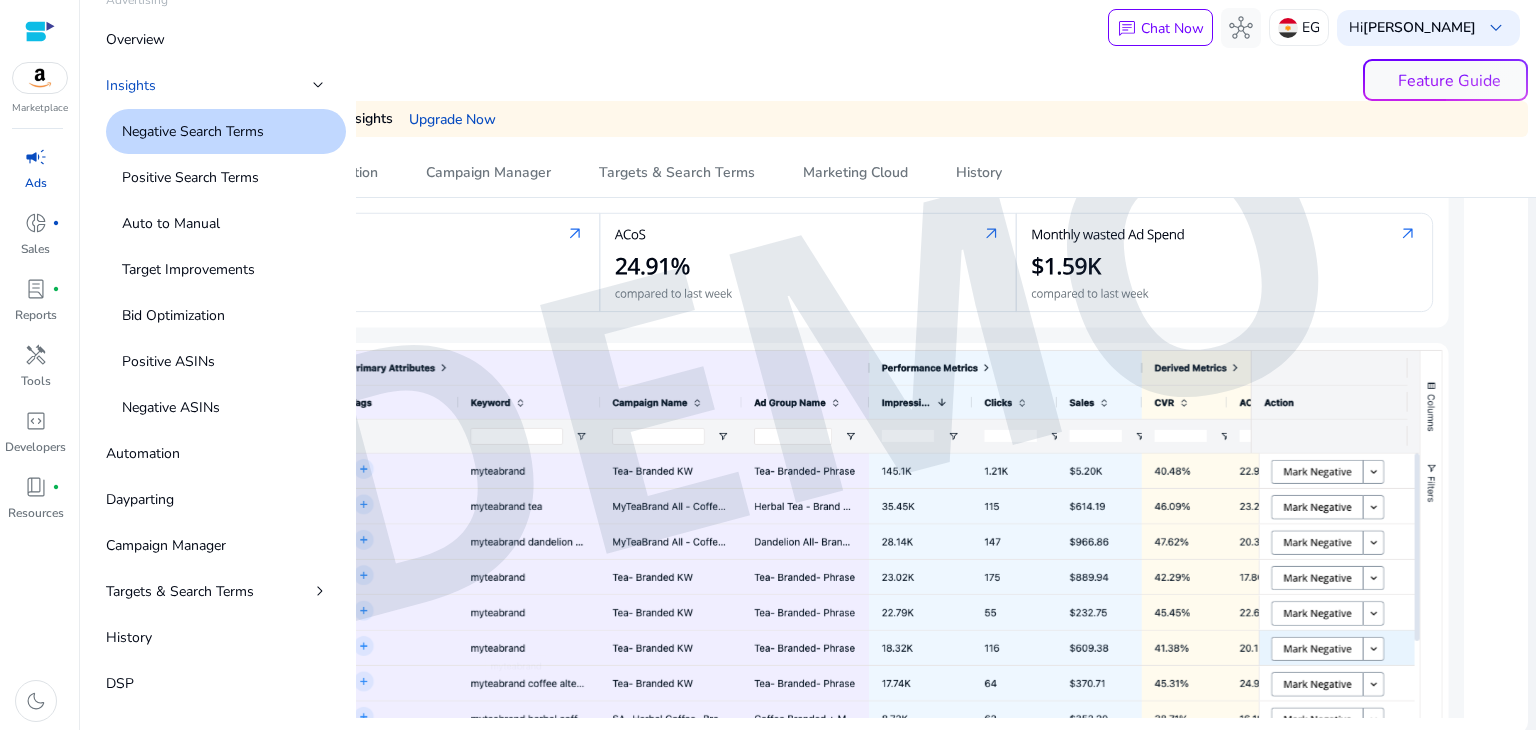 click at bounding box center (808, 355) 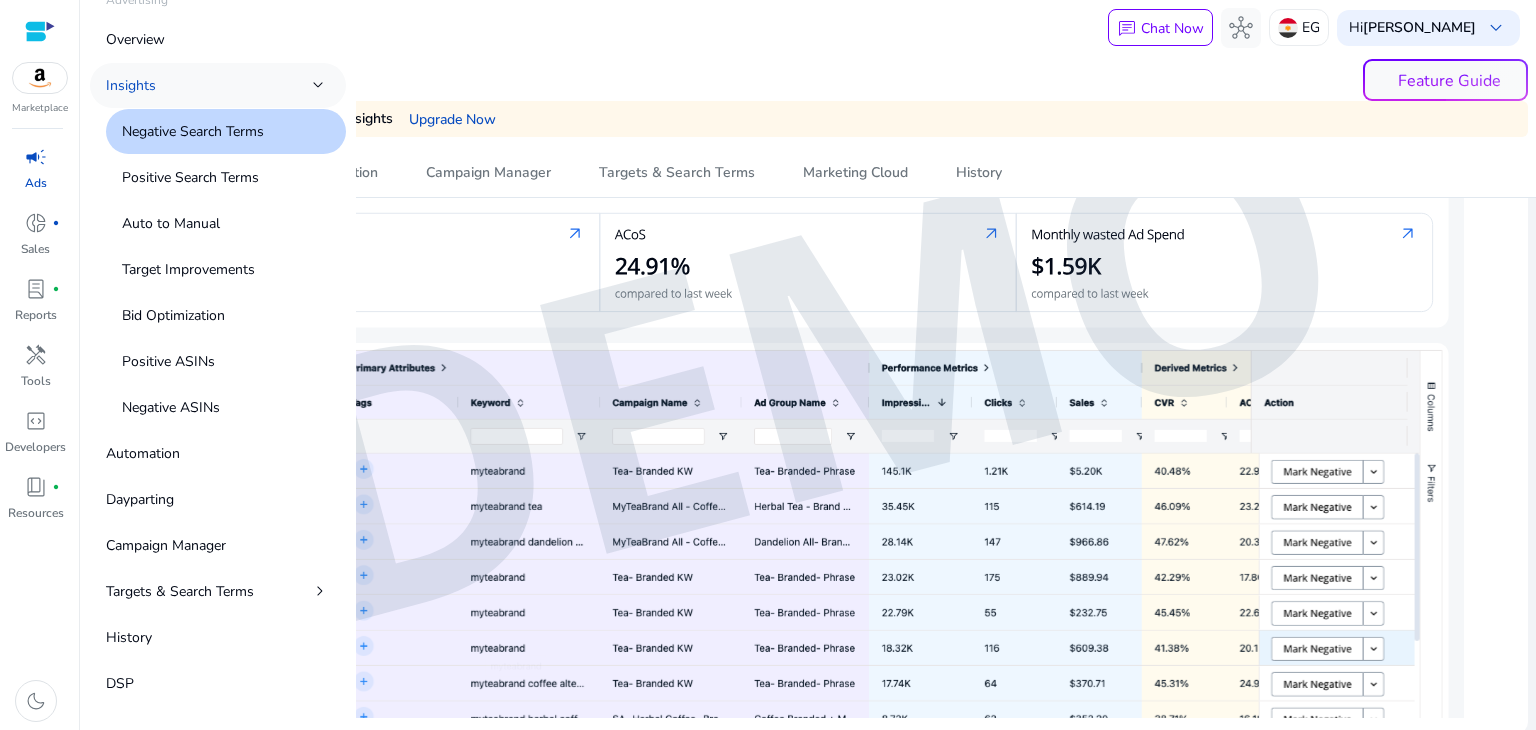 click on "chevron_right" at bounding box center (318, 85) 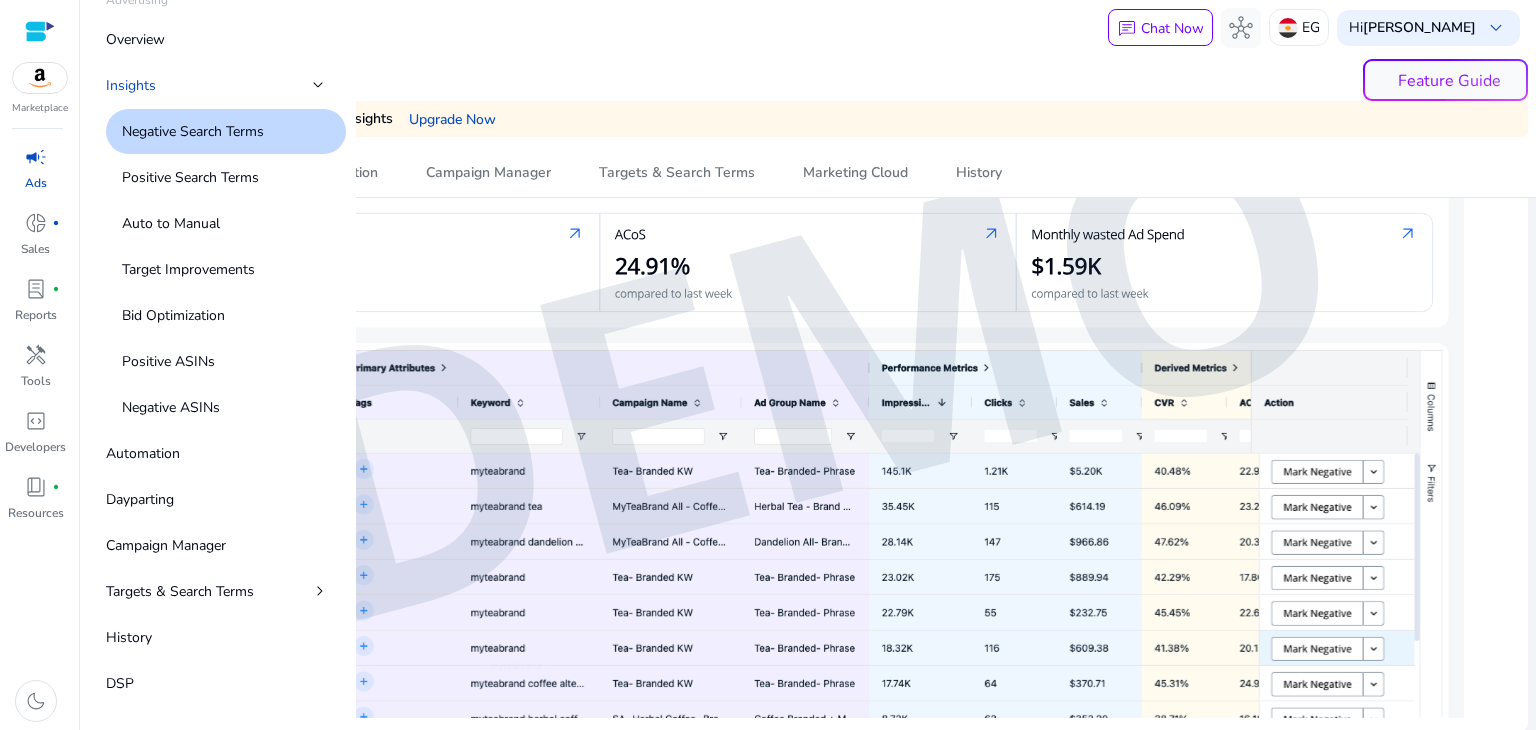 click on "campaign" at bounding box center (36, 157) 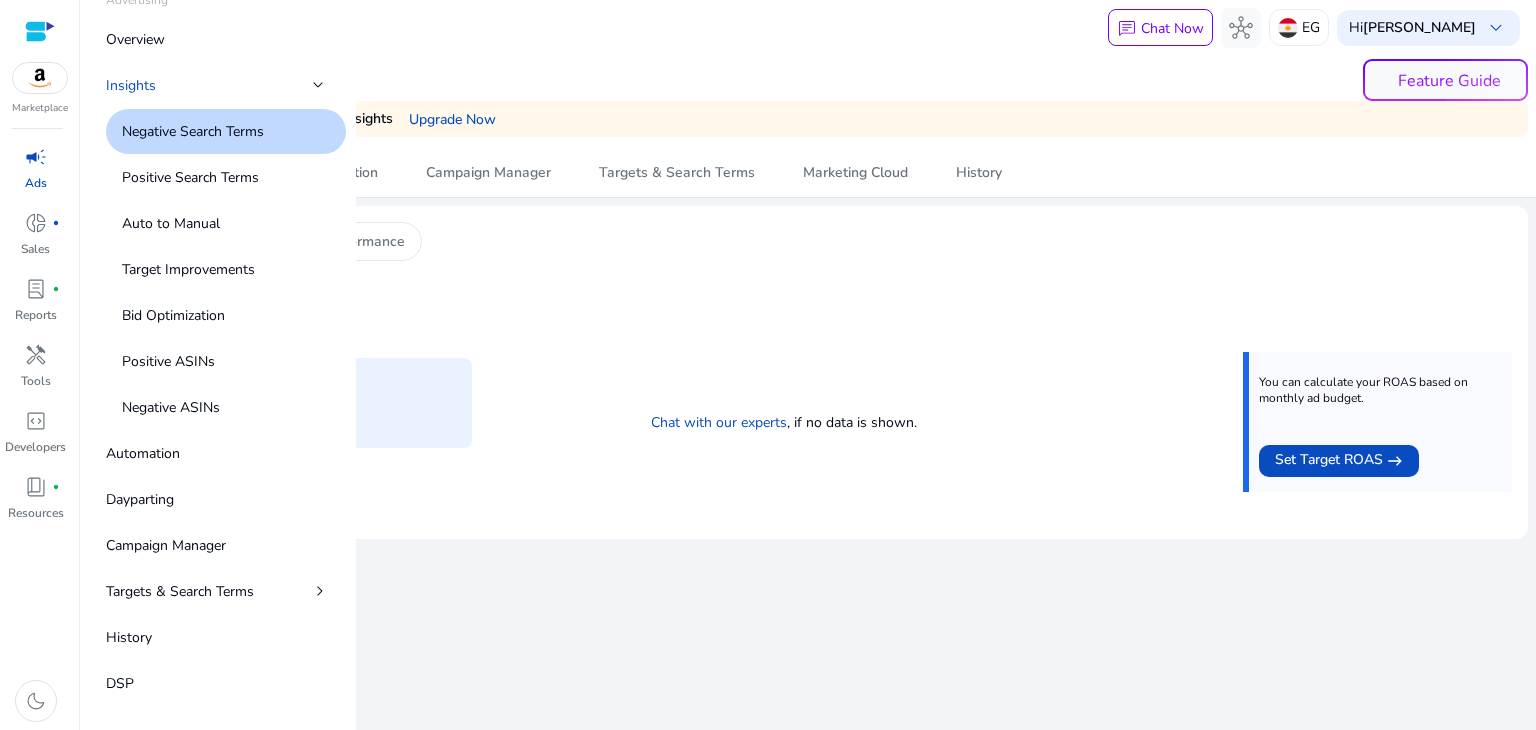 scroll, scrollTop: 0, scrollLeft: 0, axis: both 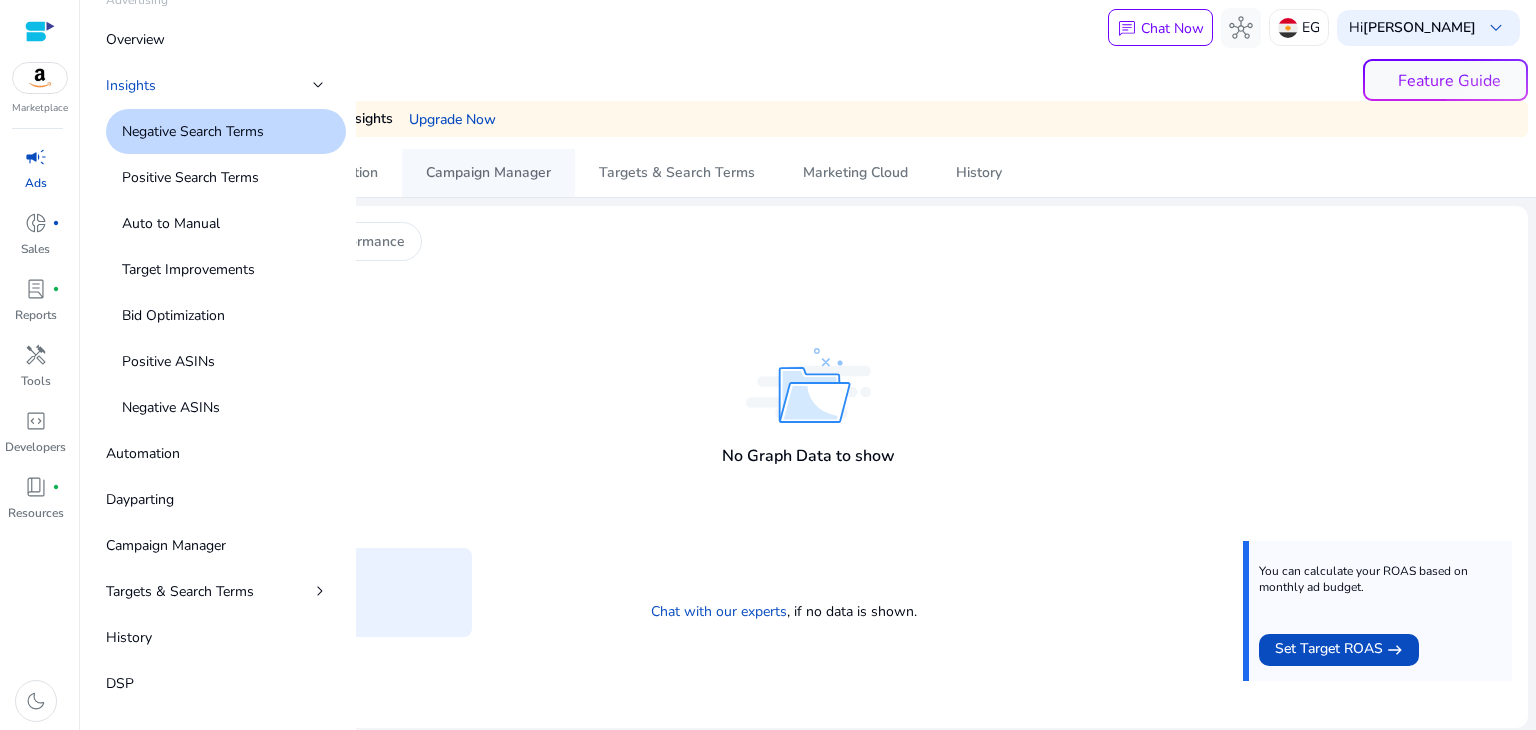click on "Campaign Manager" at bounding box center (488, 173) 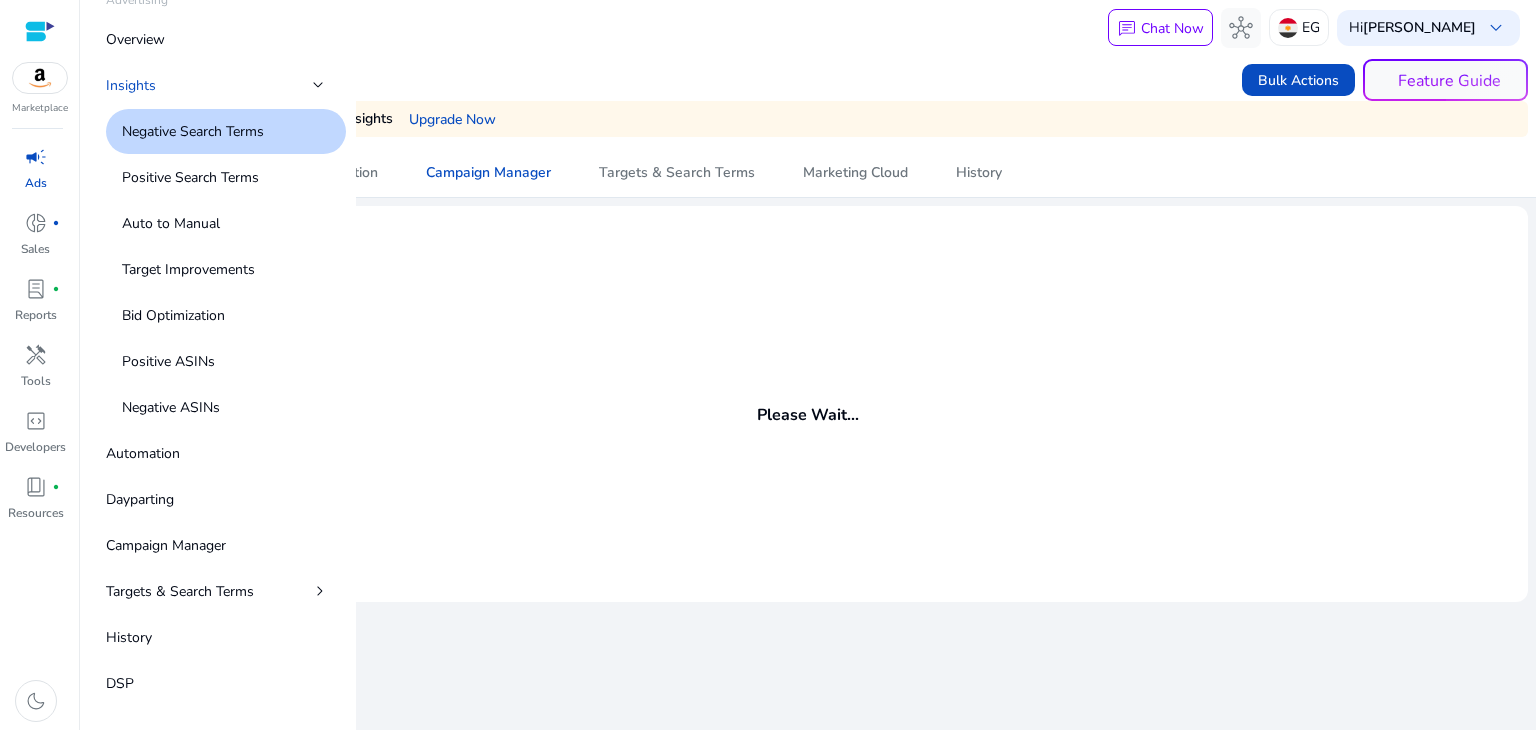 click at bounding box center (40, 31) 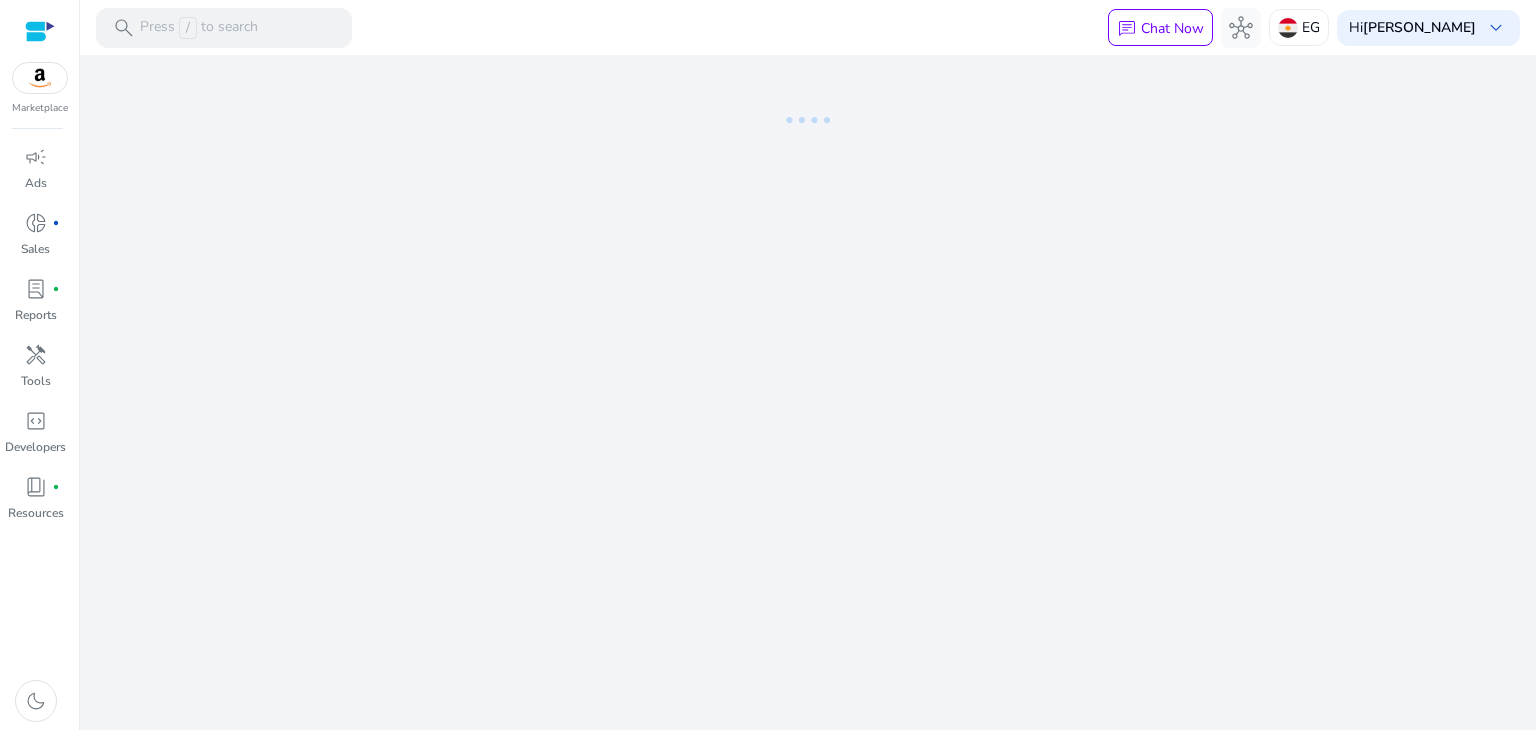 scroll, scrollTop: 0, scrollLeft: 0, axis: both 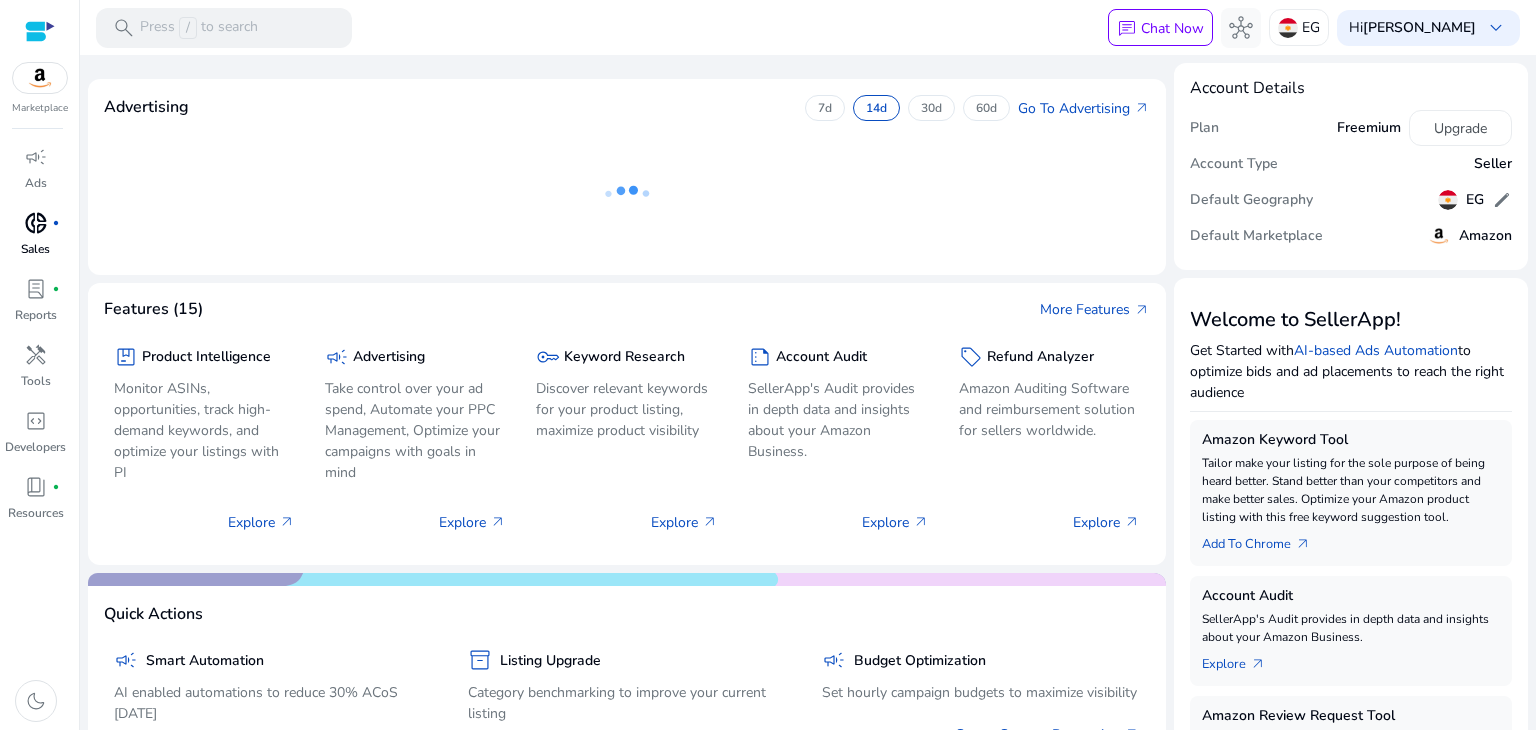 click on "donut_small" at bounding box center (36, 223) 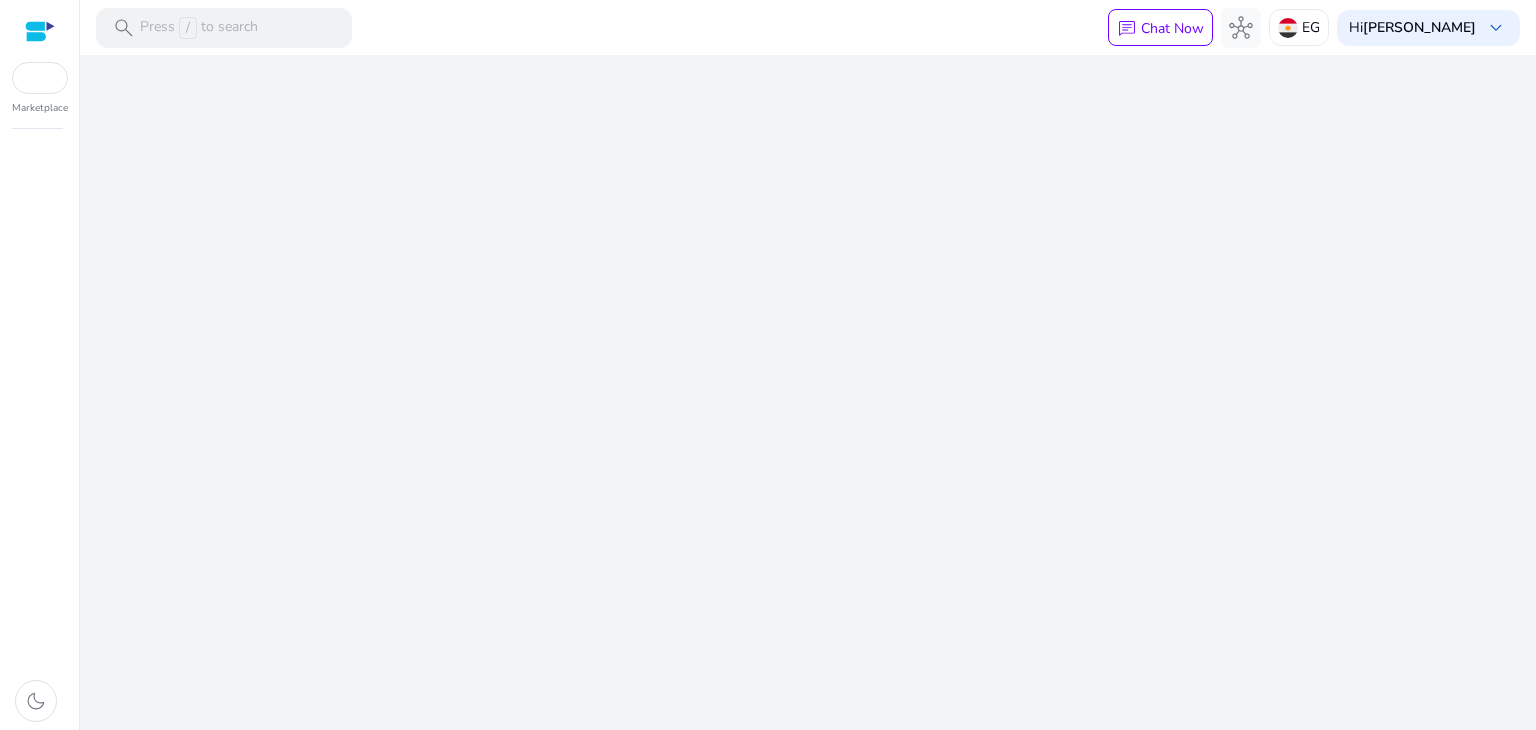 scroll, scrollTop: 0, scrollLeft: 0, axis: both 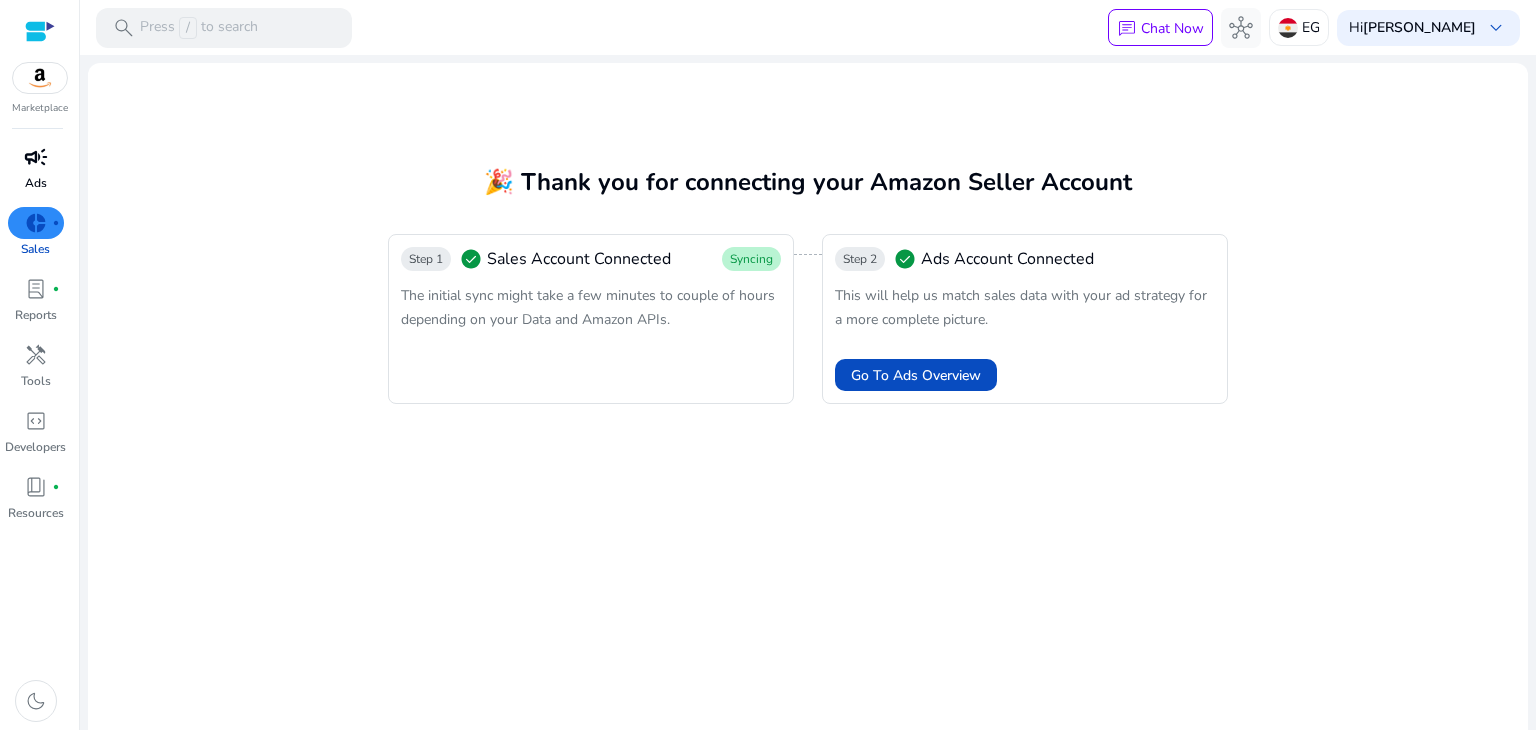 click on "Ads" at bounding box center [36, 183] 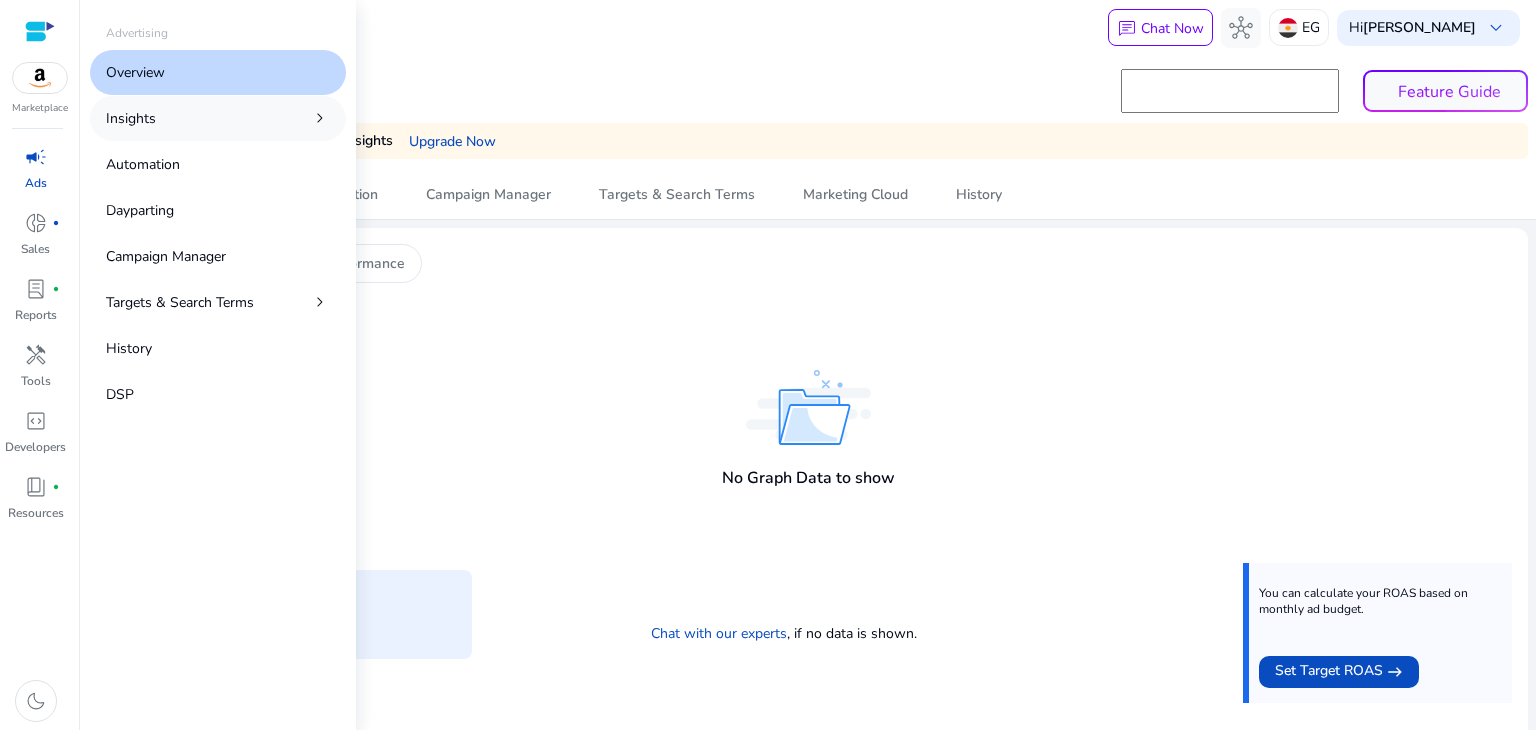 click on "Insights   chevron_right" at bounding box center [218, 118] 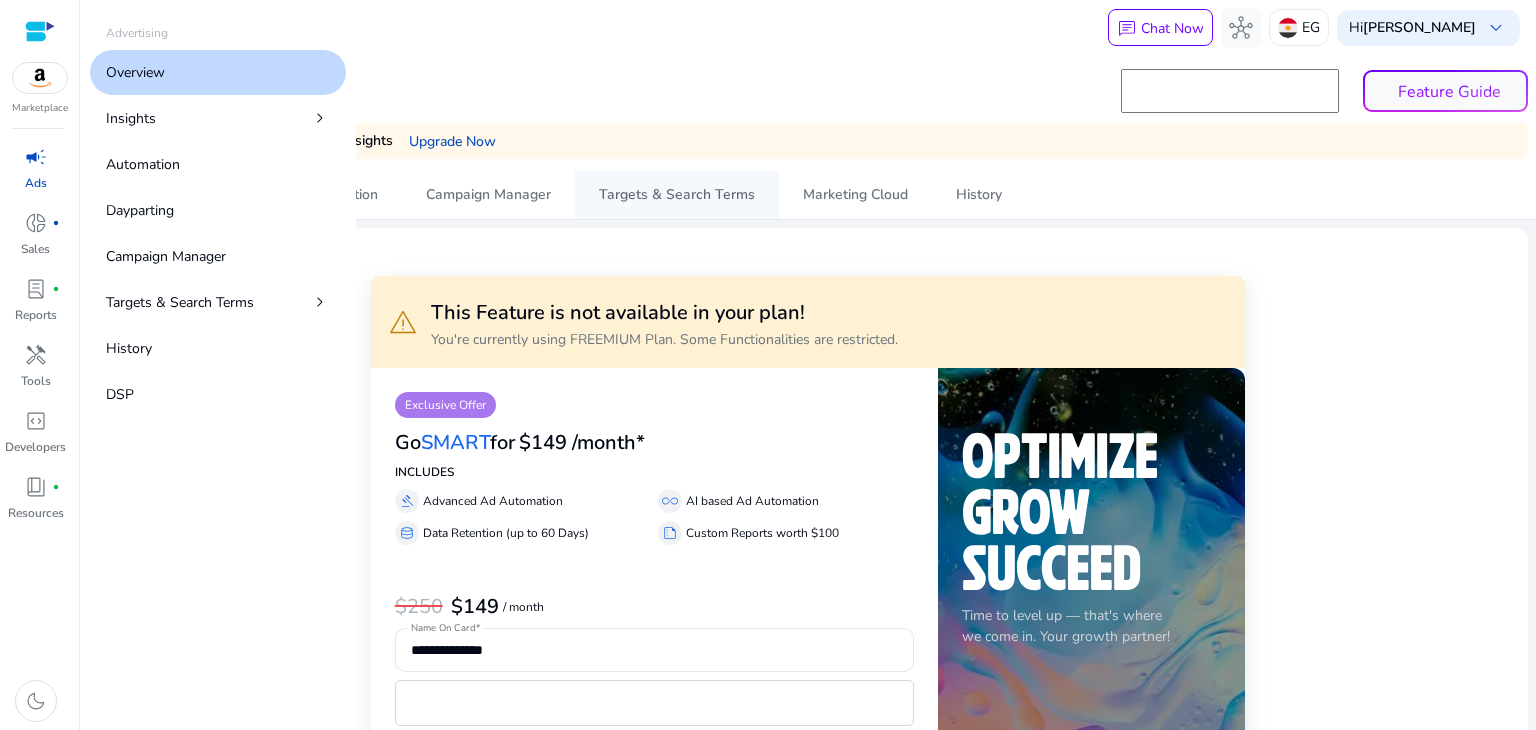 click on "Targets & Search Terms" at bounding box center [677, 195] 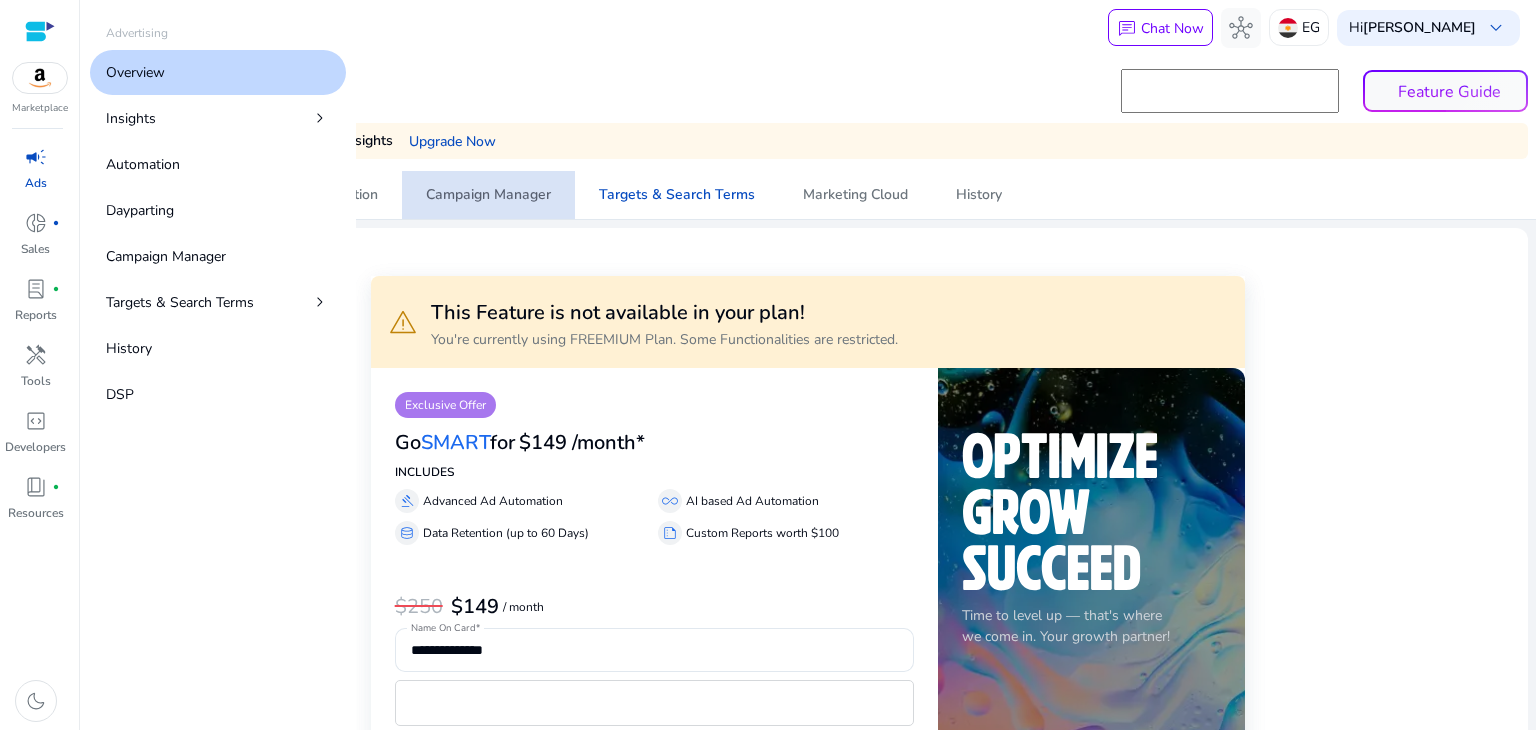 click on "Campaign Manager" at bounding box center (488, 195) 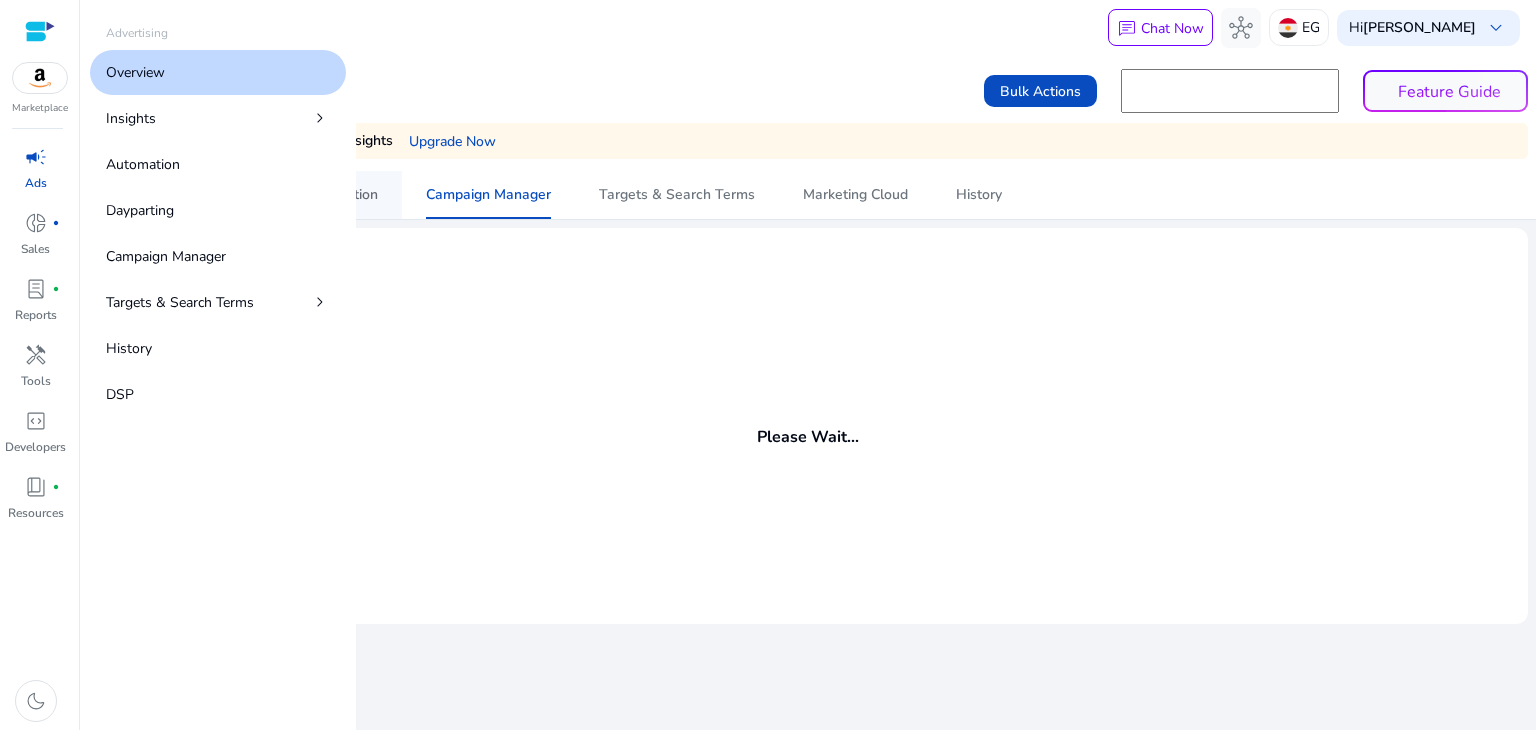 click on "Automation" at bounding box center (340, 195) 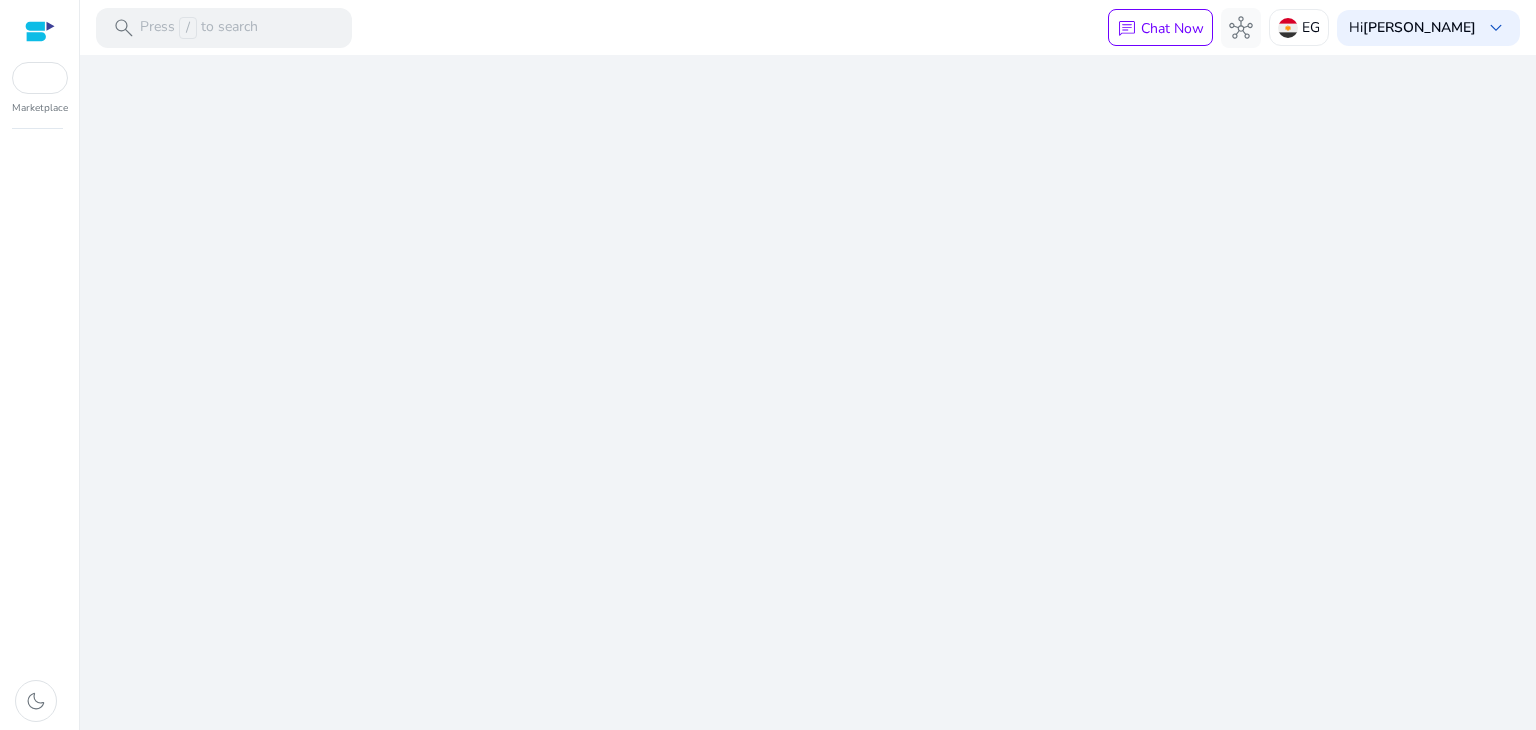 scroll, scrollTop: 0, scrollLeft: 0, axis: both 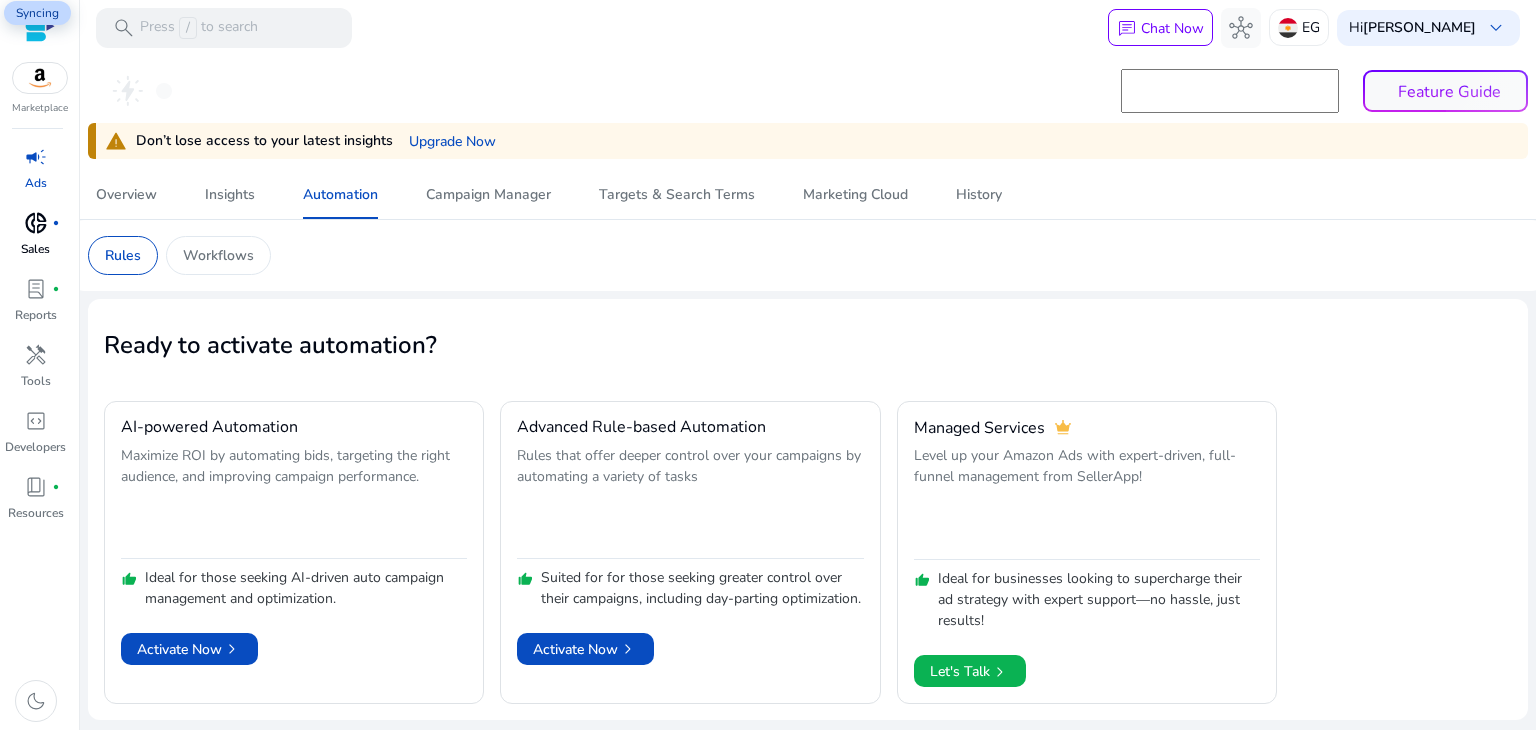 click on "donut_small   fiber_manual_record" at bounding box center (36, 223) 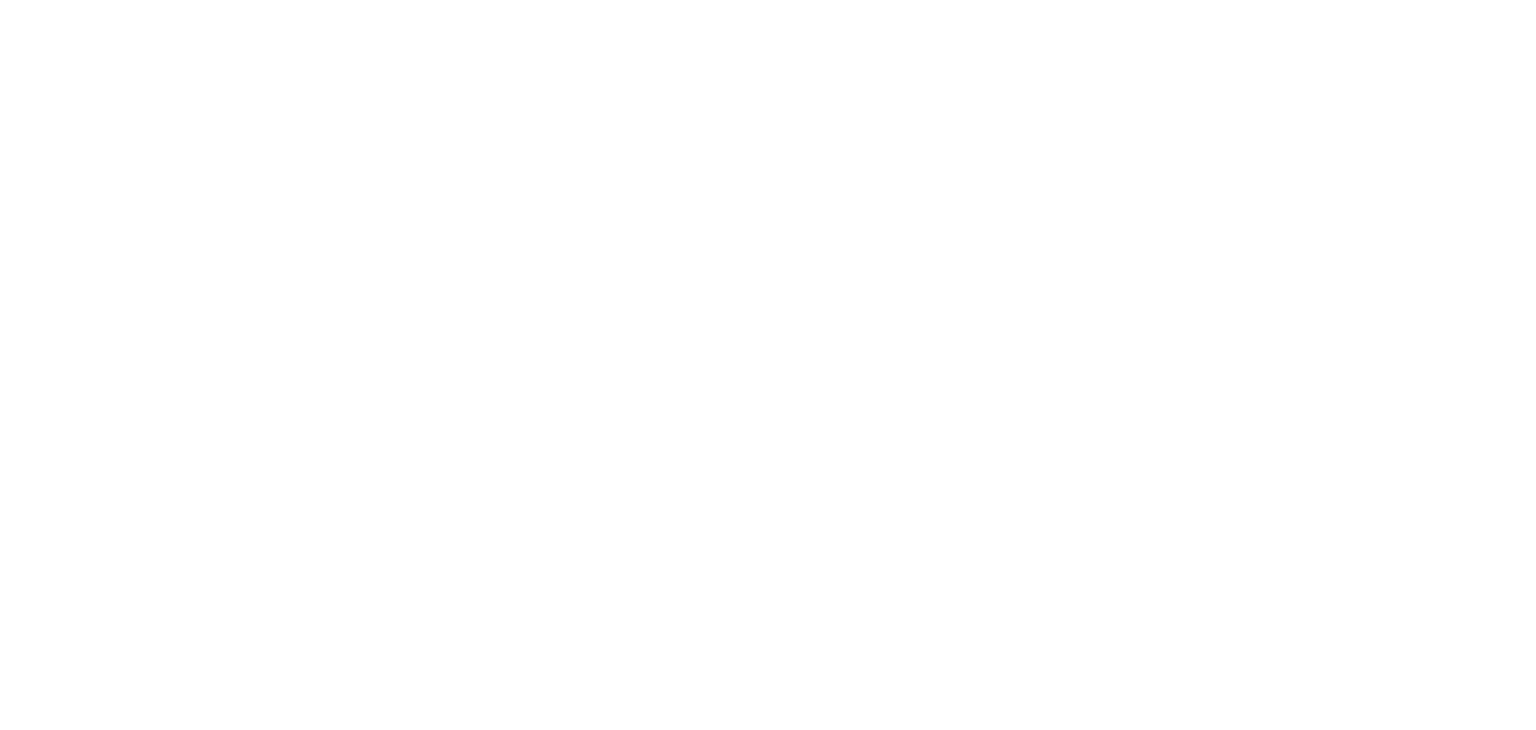 scroll, scrollTop: 0, scrollLeft: 0, axis: both 